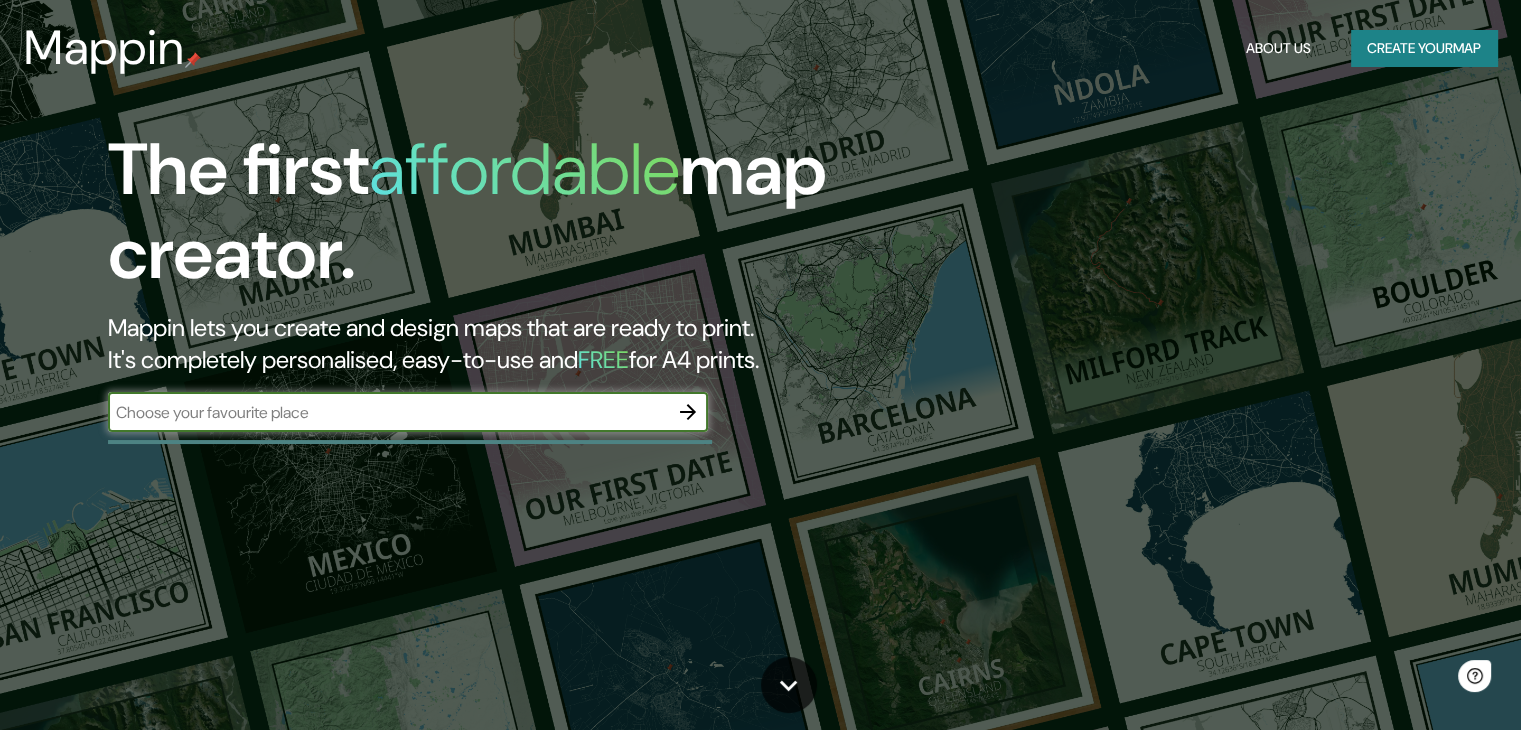 scroll, scrollTop: 0, scrollLeft: 0, axis: both 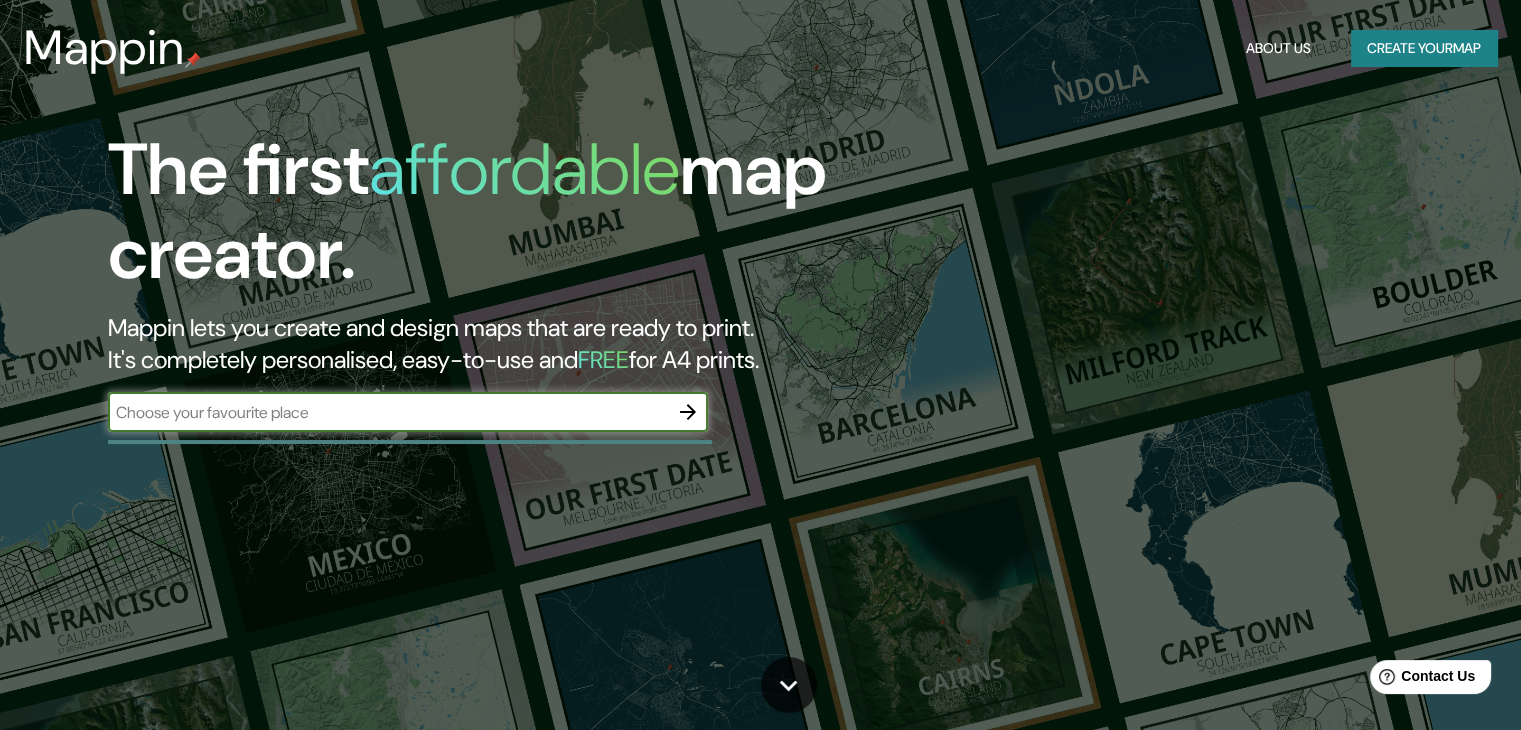 click on "​" at bounding box center [408, 412] 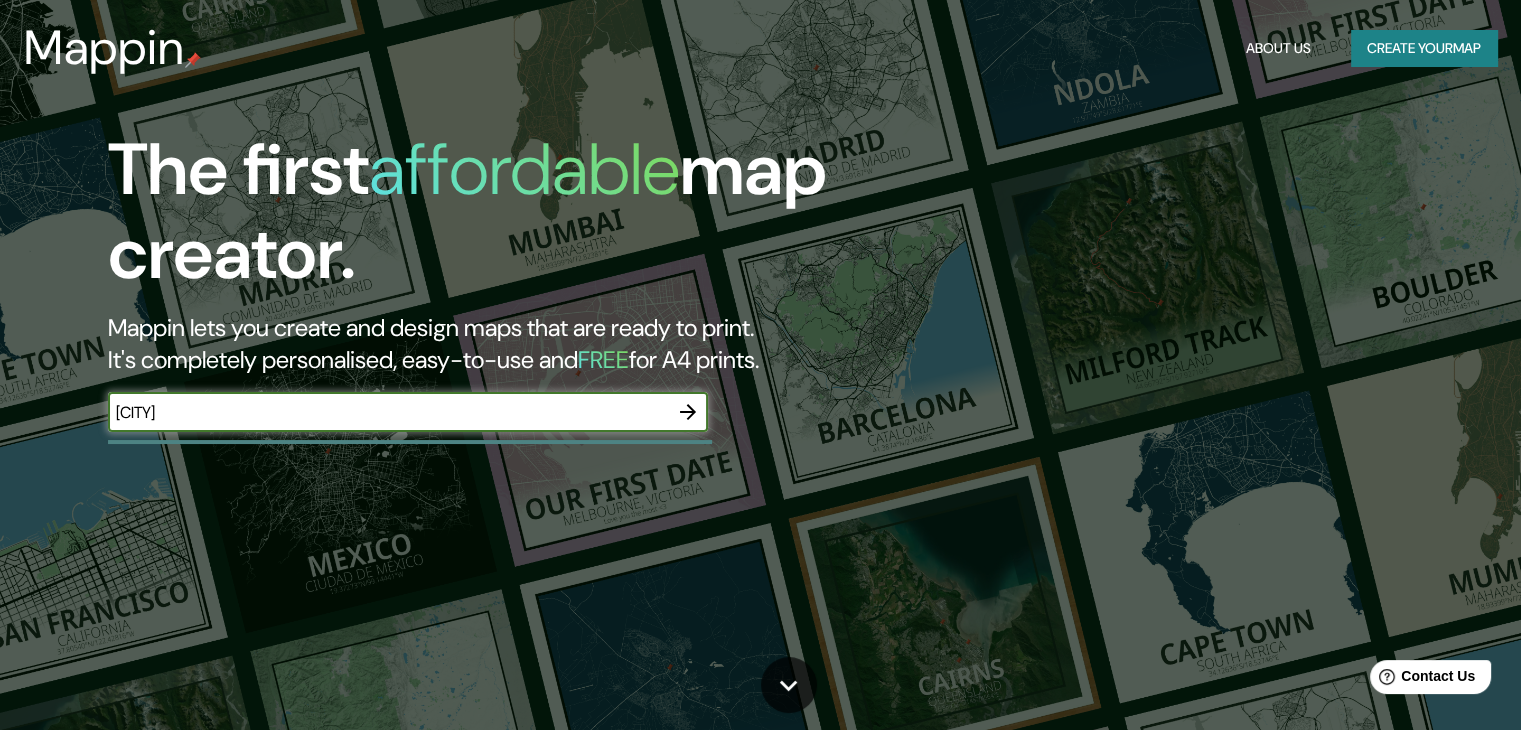 type on "[CITY]" 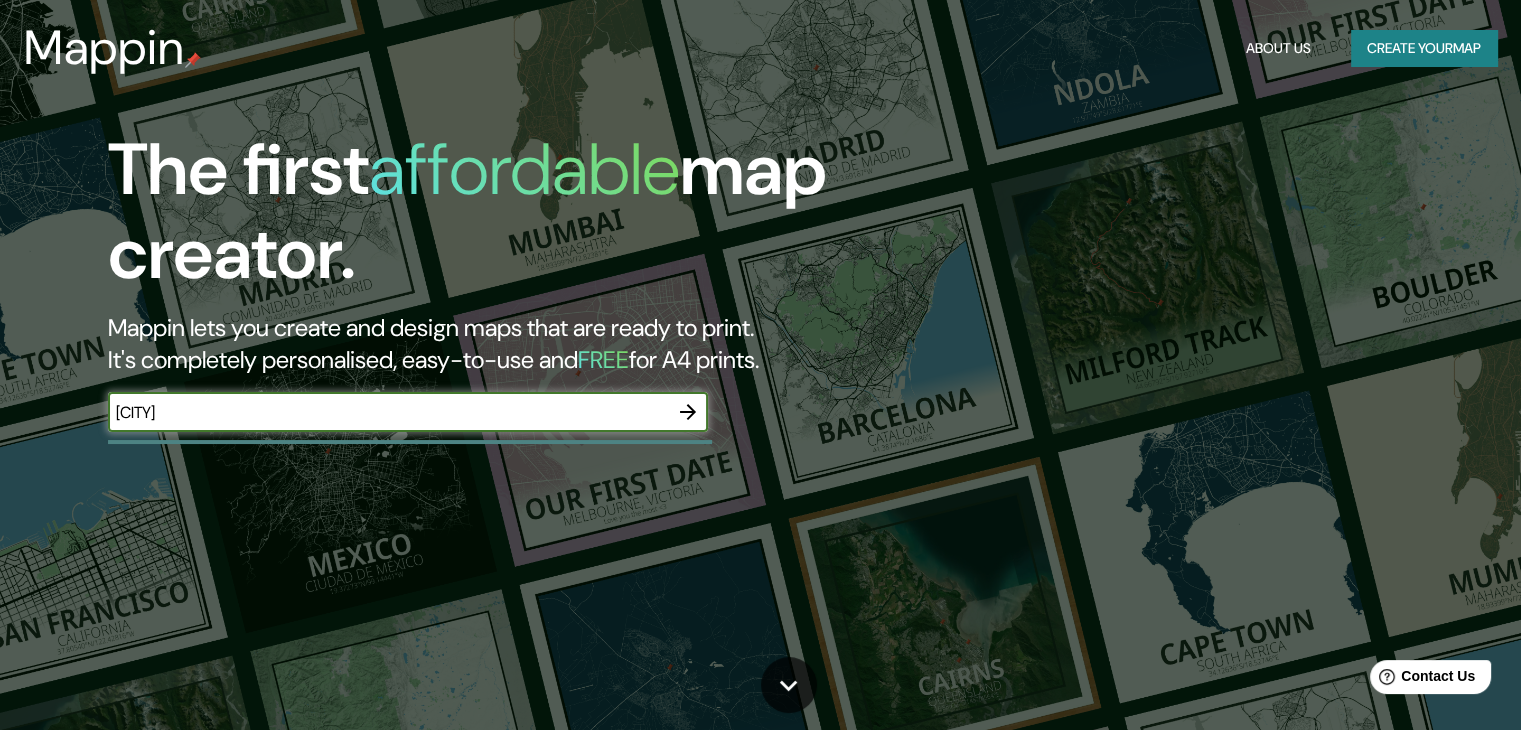 click 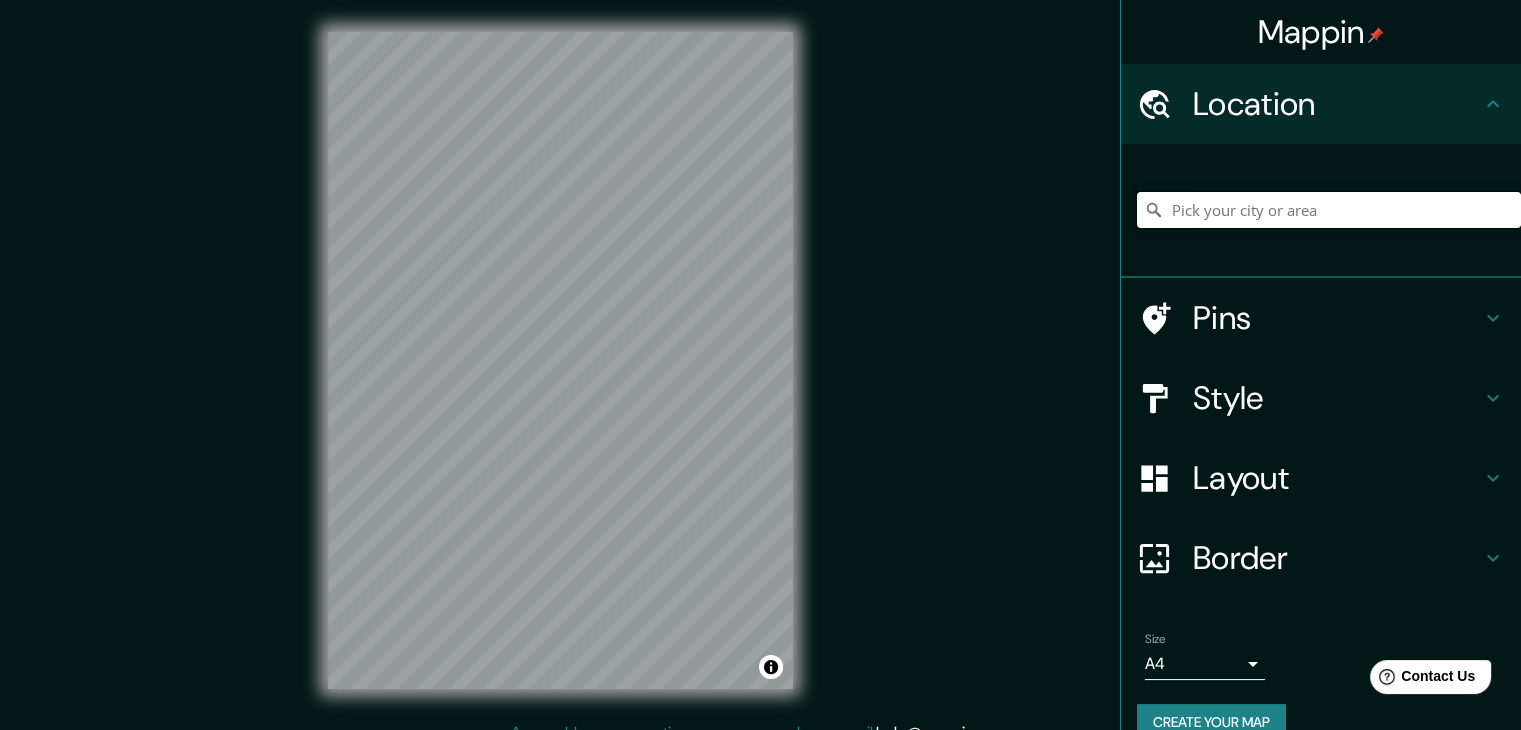 click at bounding box center [1329, 210] 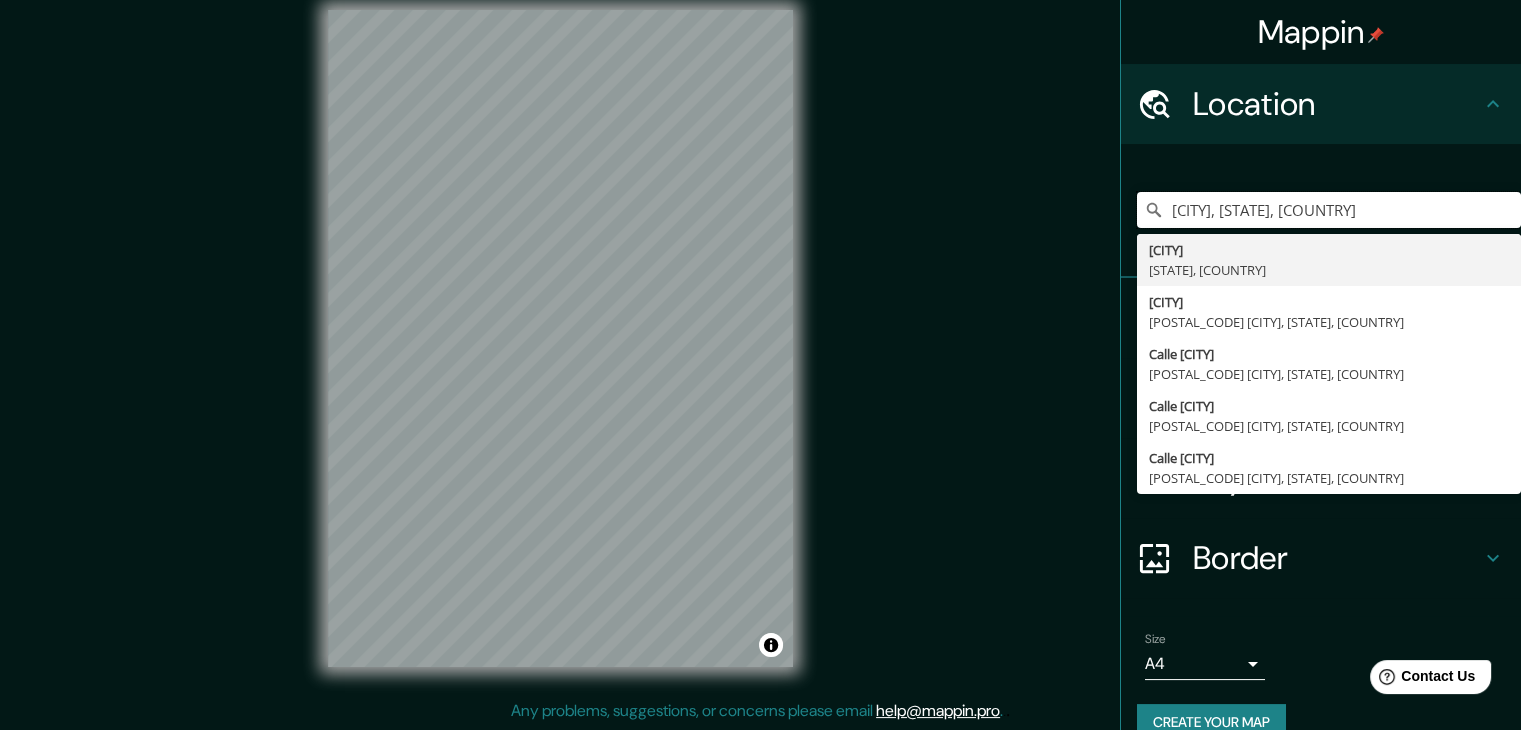 scroll, scrollTop: 23, scrollLeft: 0, axis: vertical 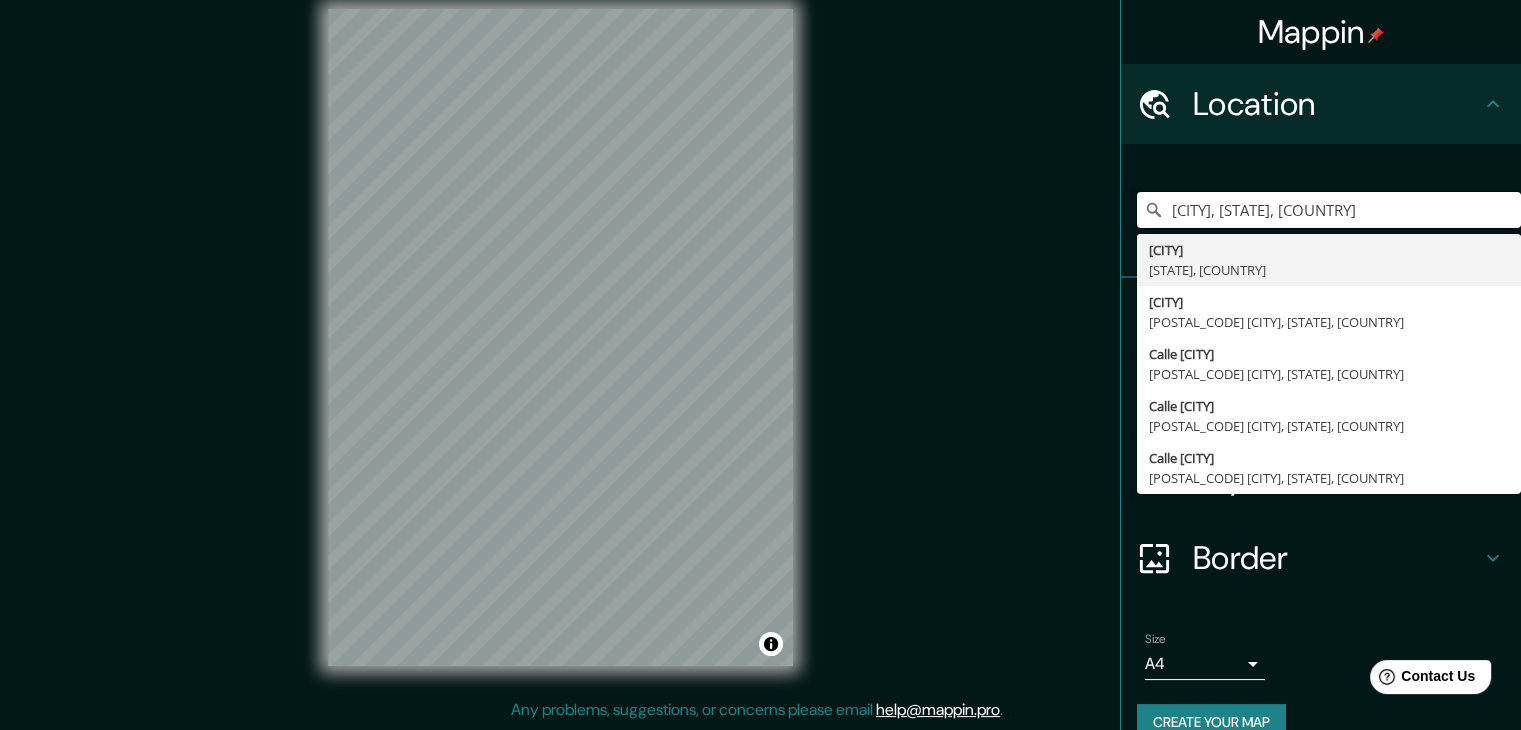 type on "[CITY], [STATE], [COUNTRY]" 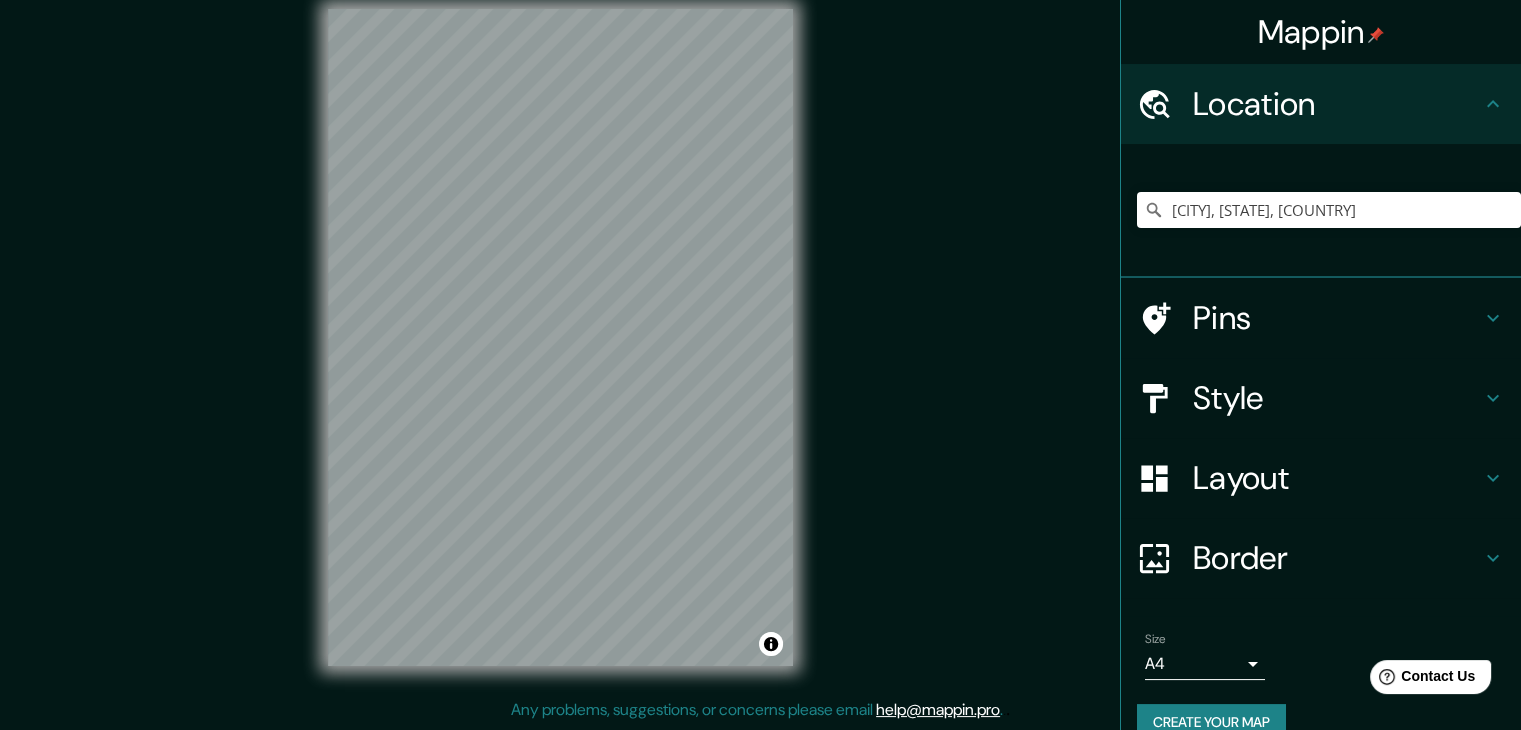 click on "Style" at bounding box center [1337, 398] 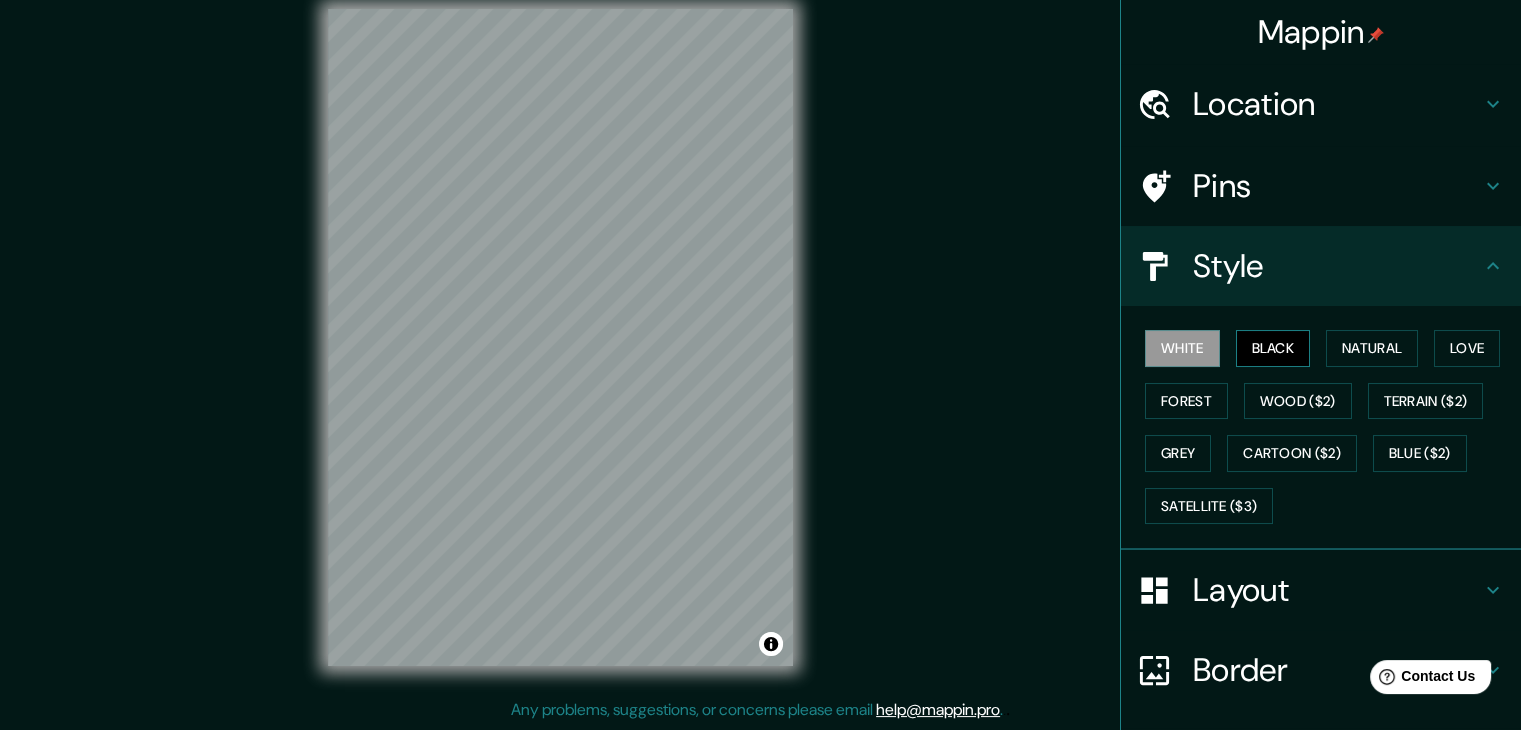 click on "Black" at bounding box center (1273, 348) 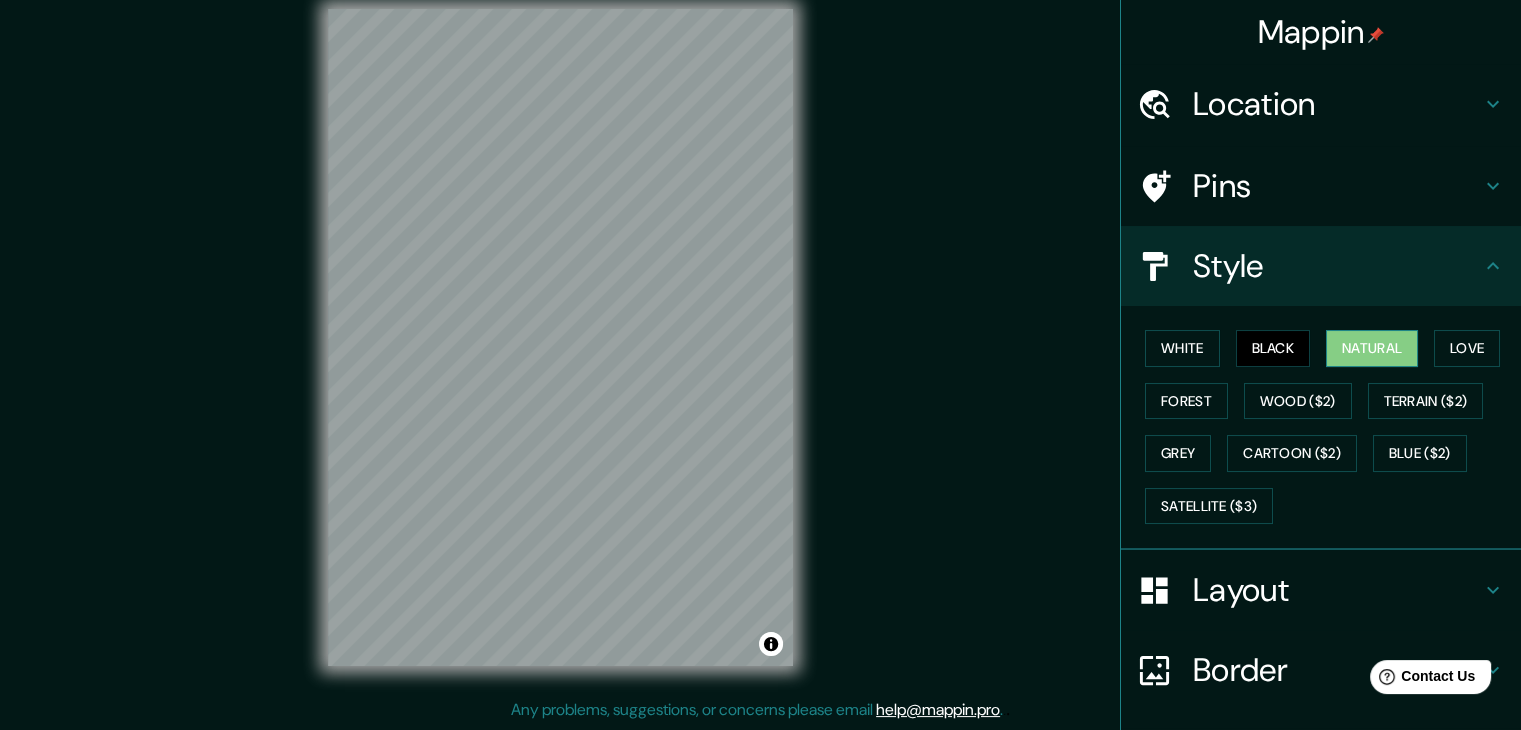 click on "Natural" at bounding box center [1372, 348] 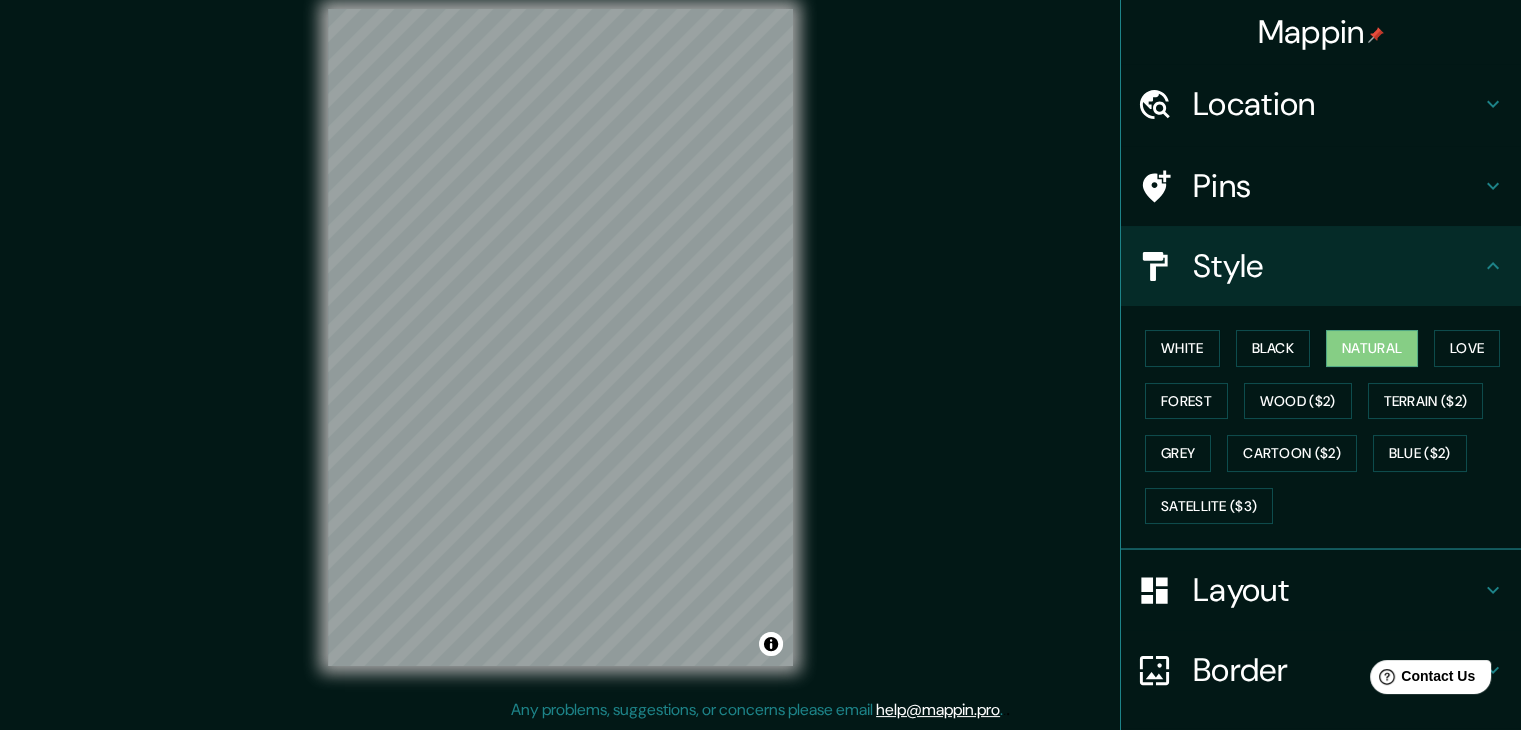 type 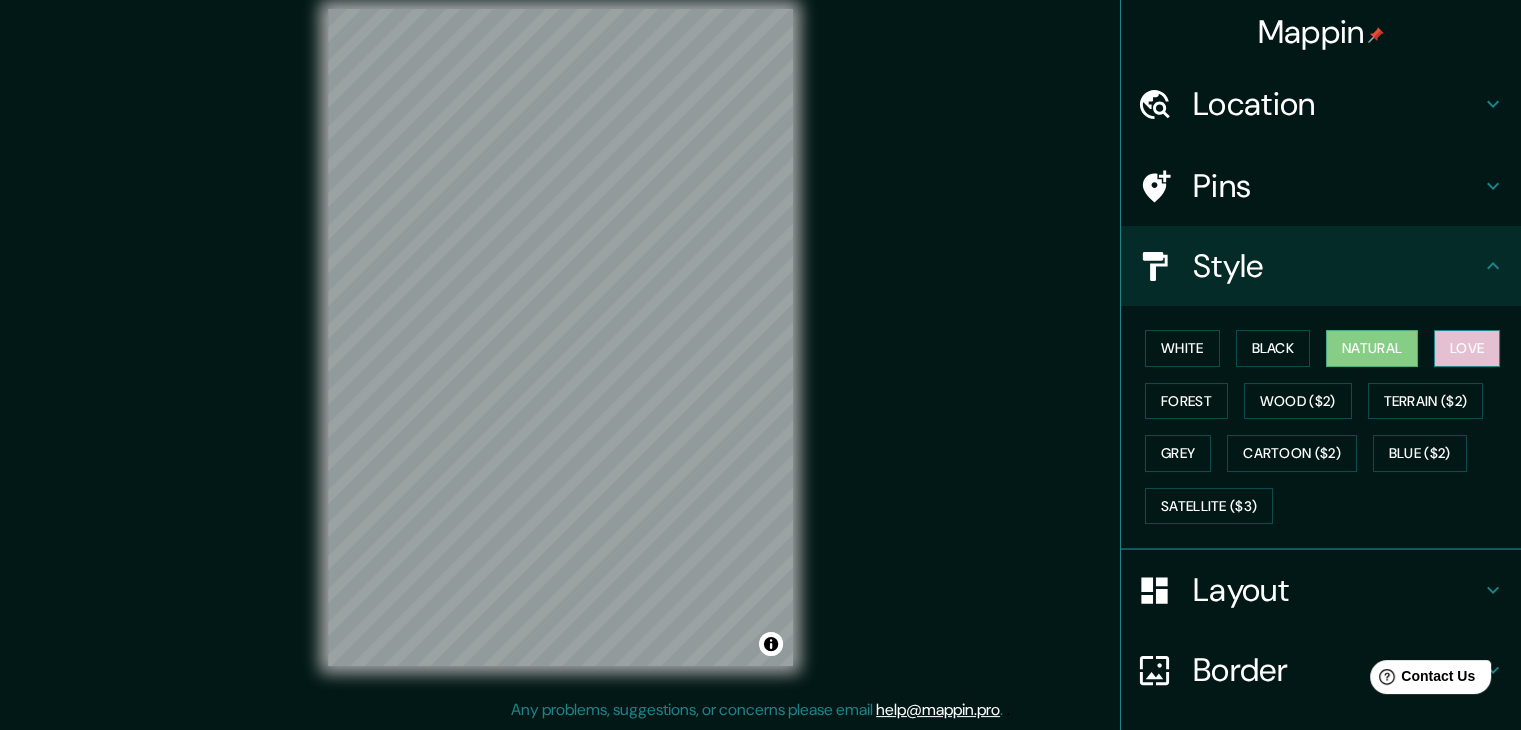 drag, startPoint x: 1441, startPoint y: 333, endPoint x: 1440, endPoint y: 353, distance: 20.024984 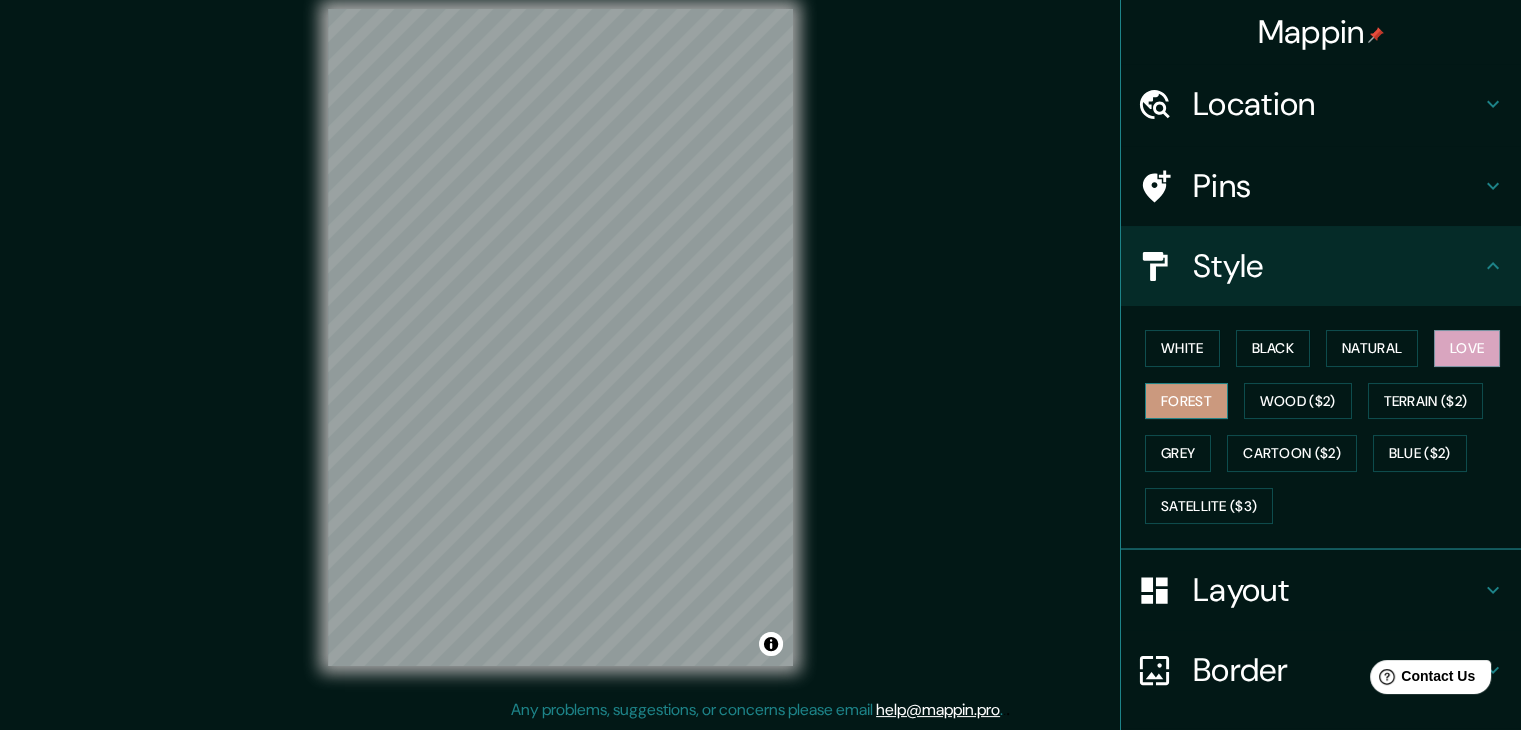 click on "Forest" at bounding box center (1186, 401) 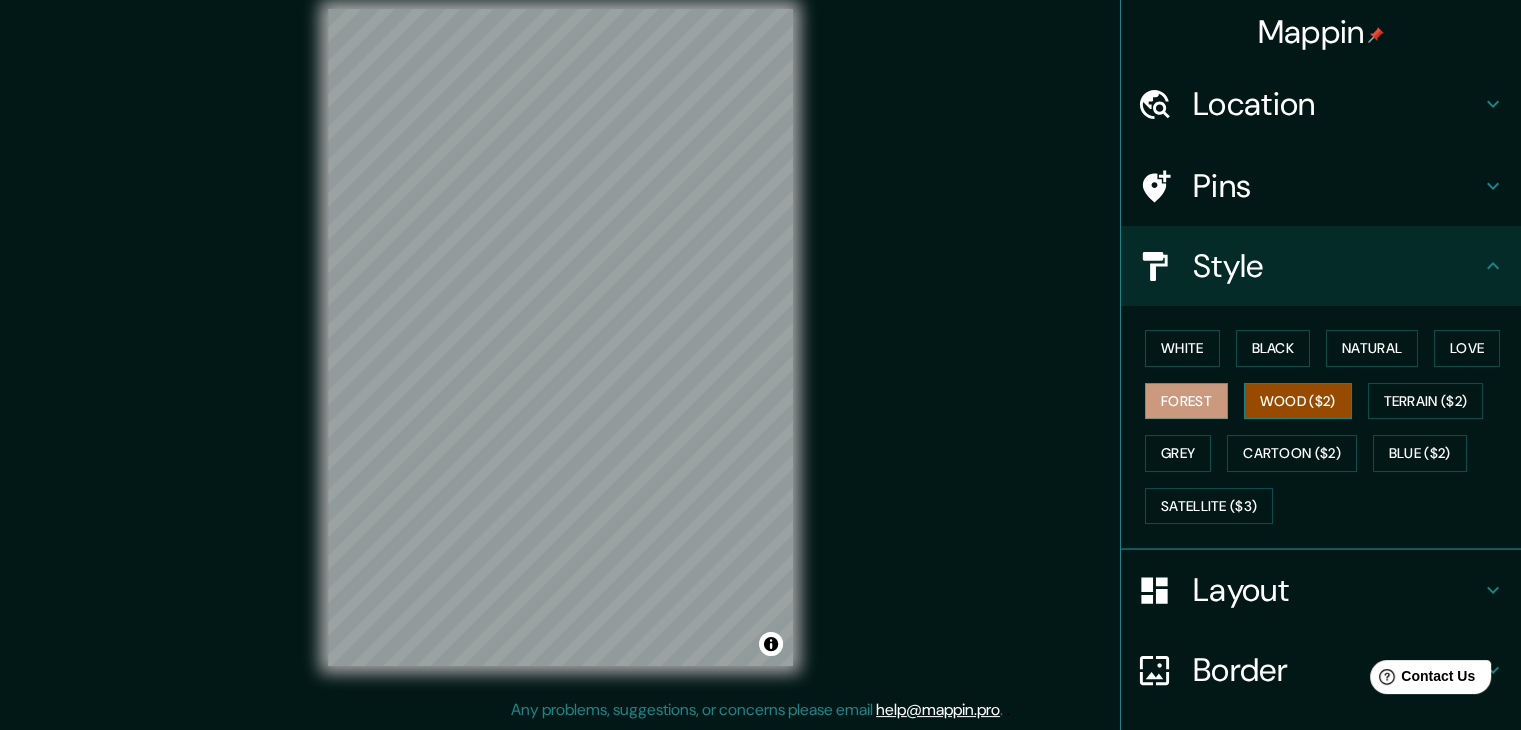 click on "Wood ($2)" at bounding box center [1298, 401] 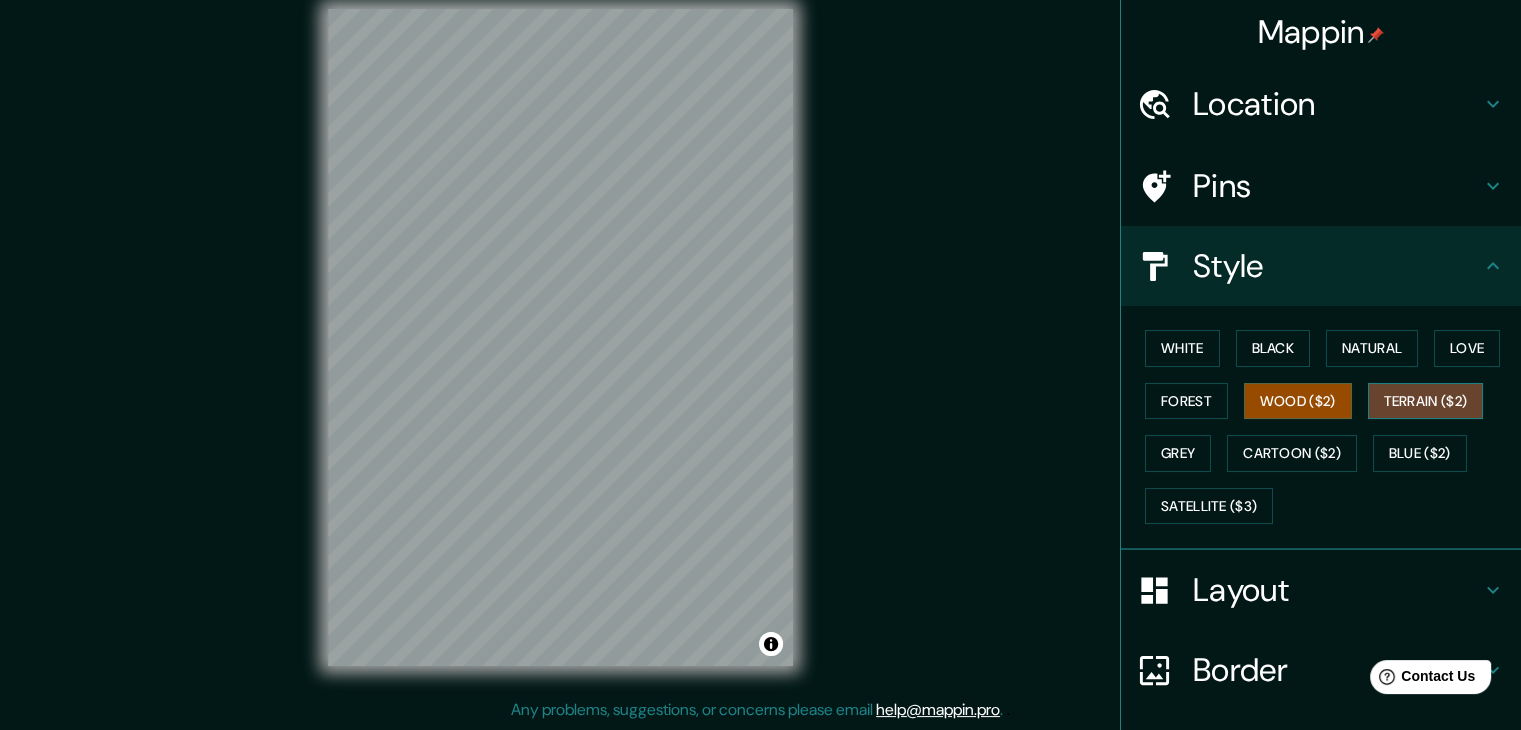 click on "Terrain ($2)" at bounding box center (1426, 401) 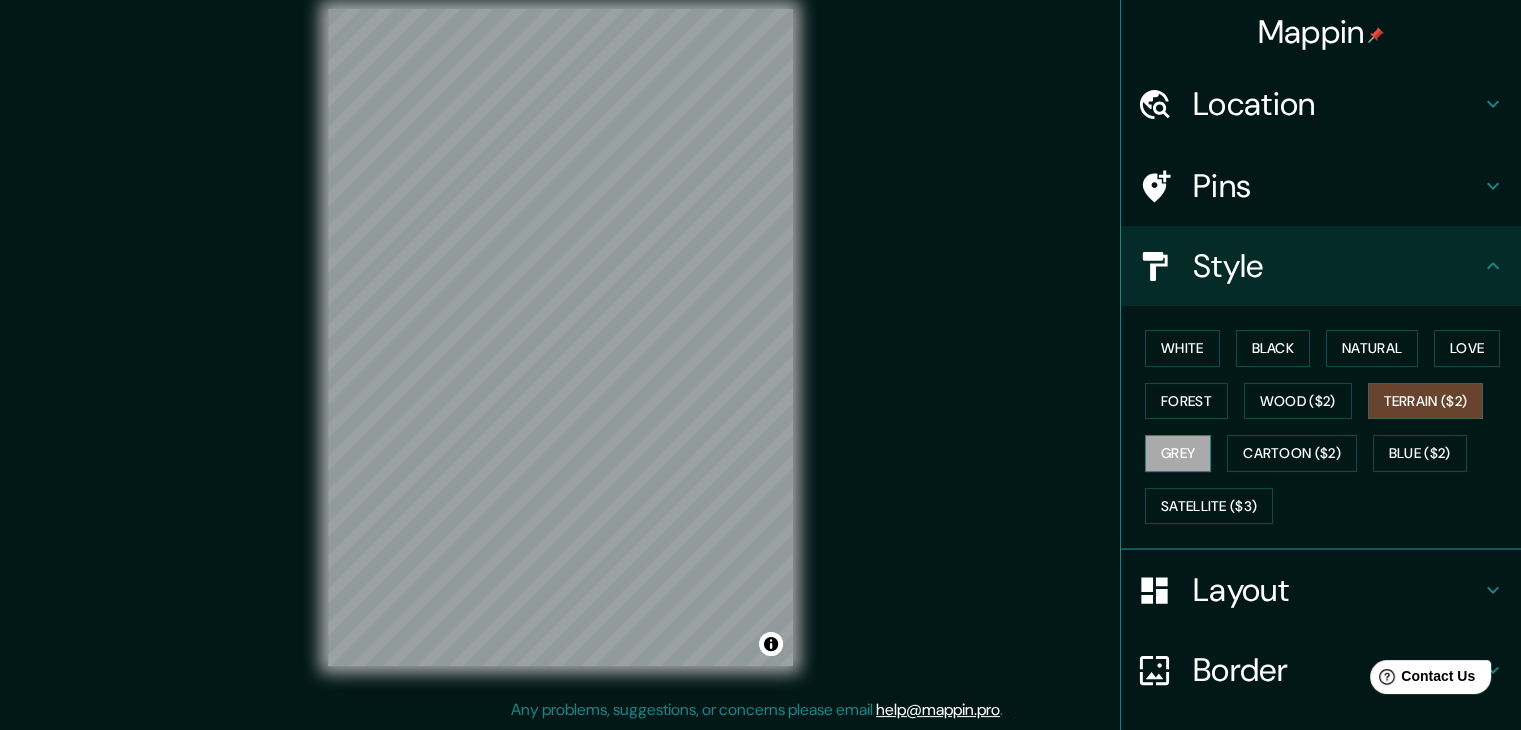 click on "Grey" at bounding box center [1178, 453] 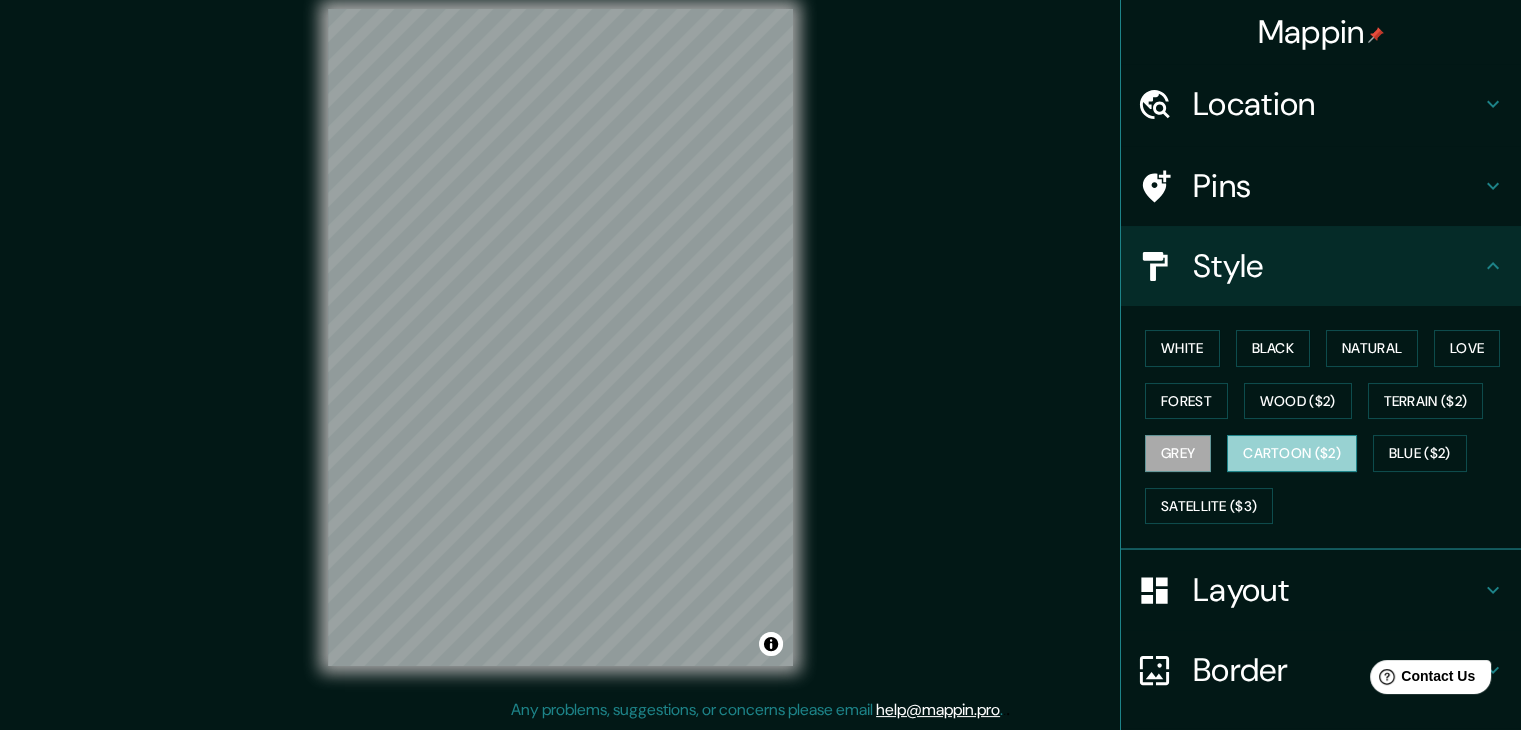 click on "Cartoon ($2)" at bounding box center [1292, 453] 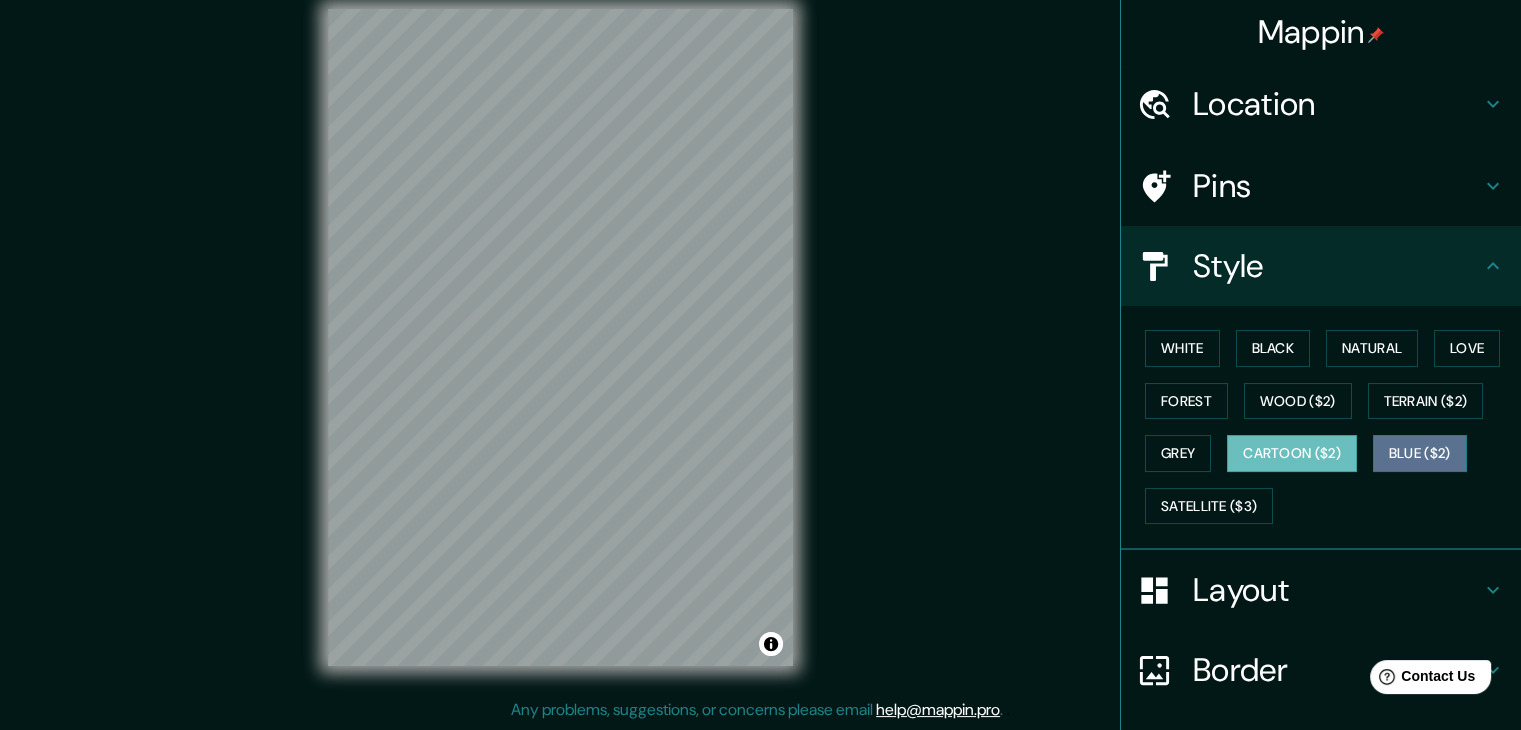 click on "Blue ($2)" at bounding box center [1420, 453] 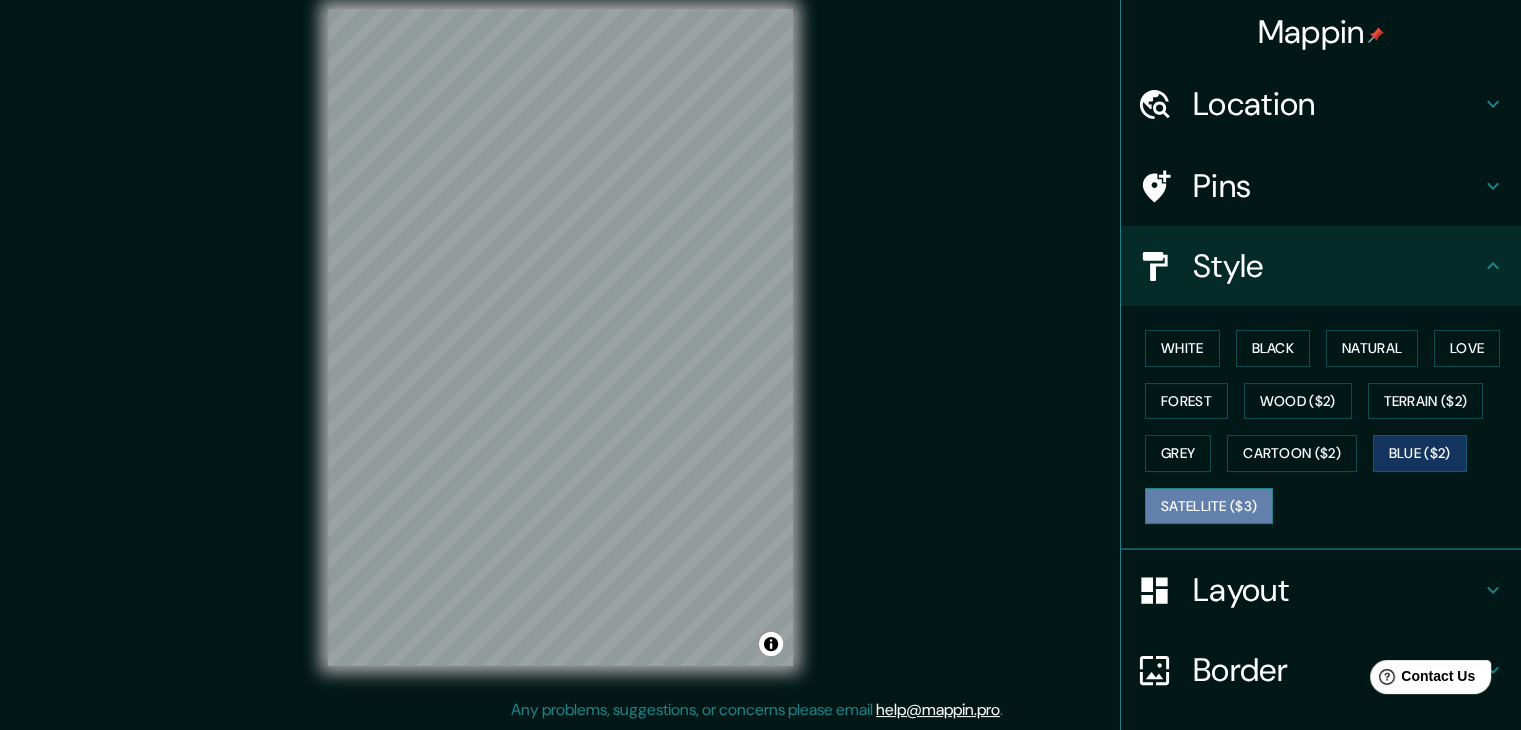 click on "Satellite ($3)" at bounding box center [1209, 506] 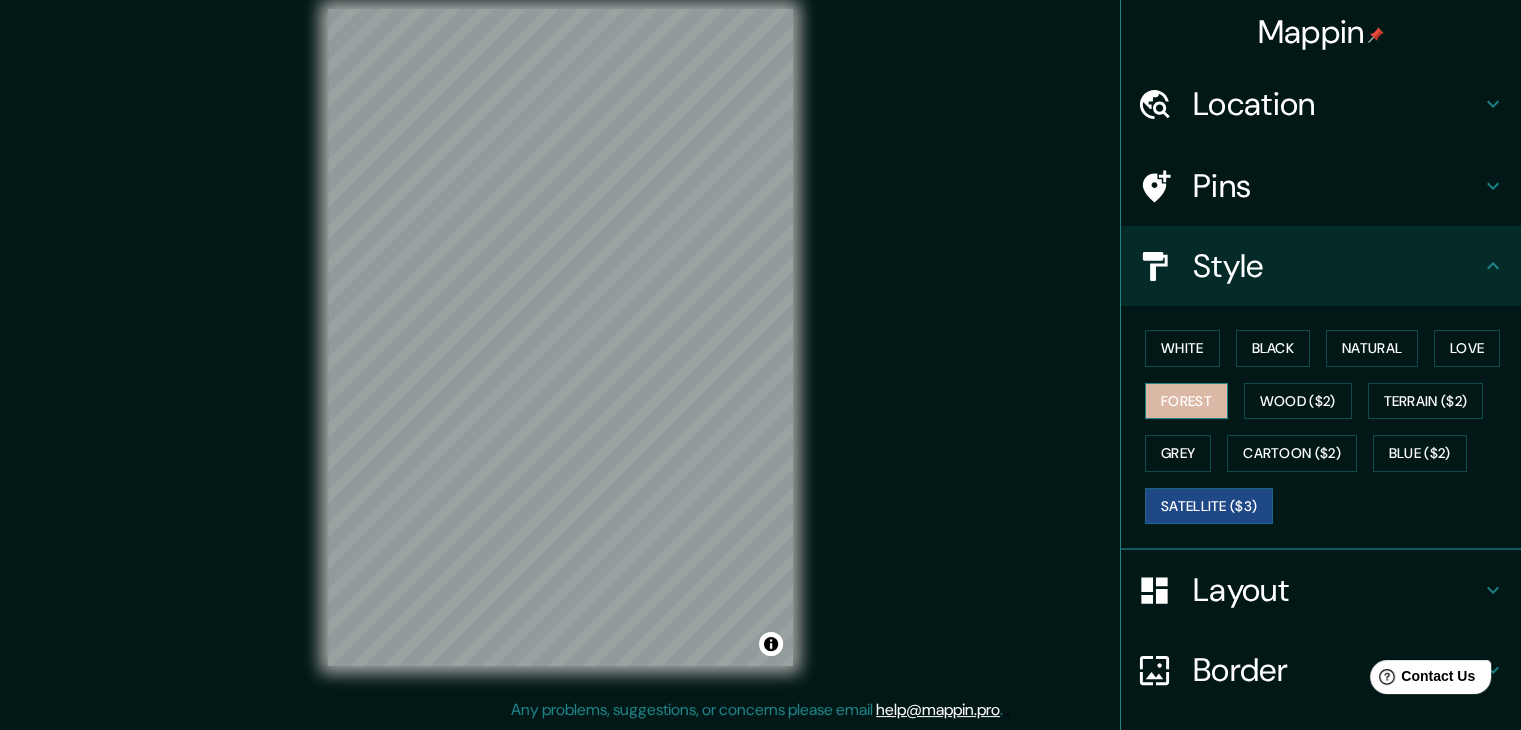 click on "Forest" at bounding box center (1186, 401) 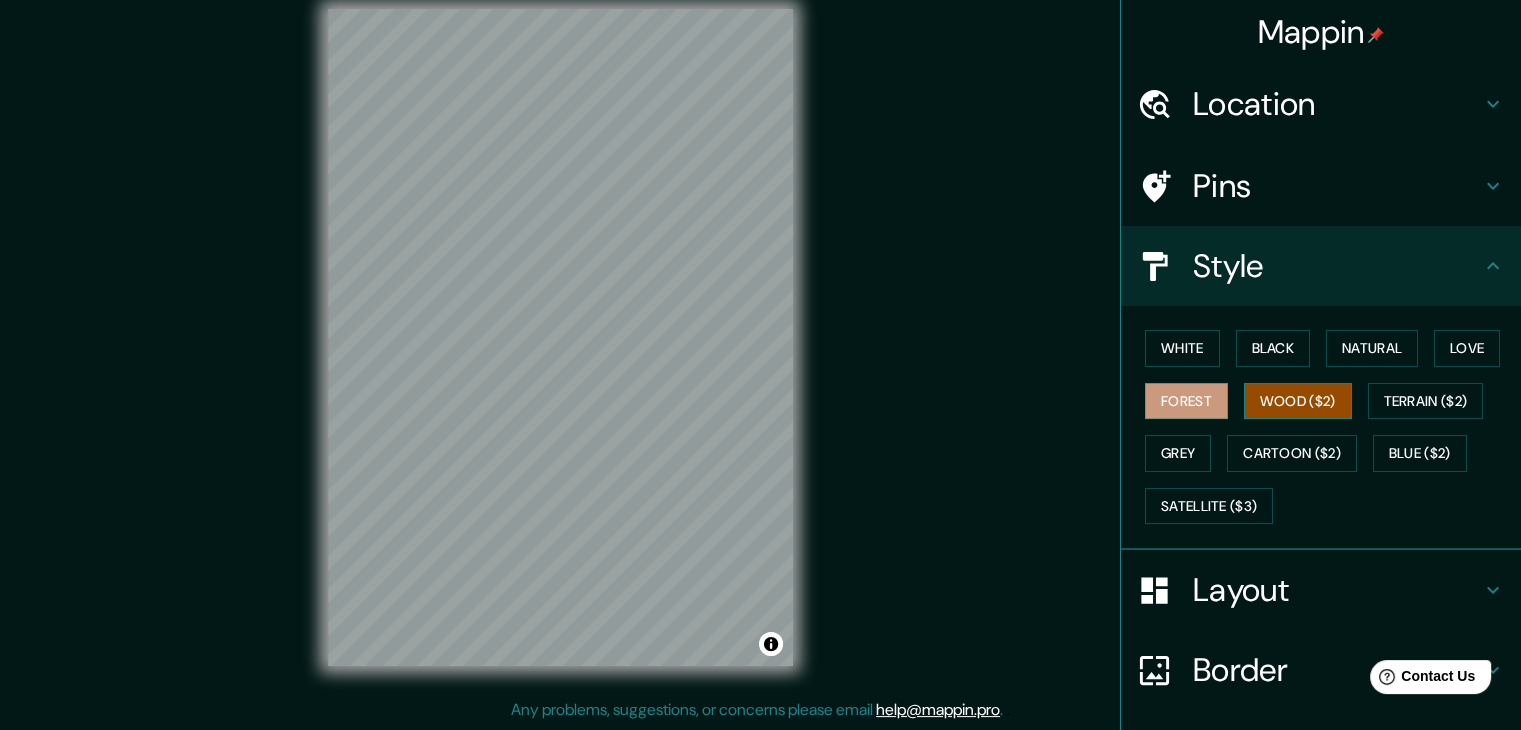 click on "Wood ($2)" at bounding box center (1298, 401) 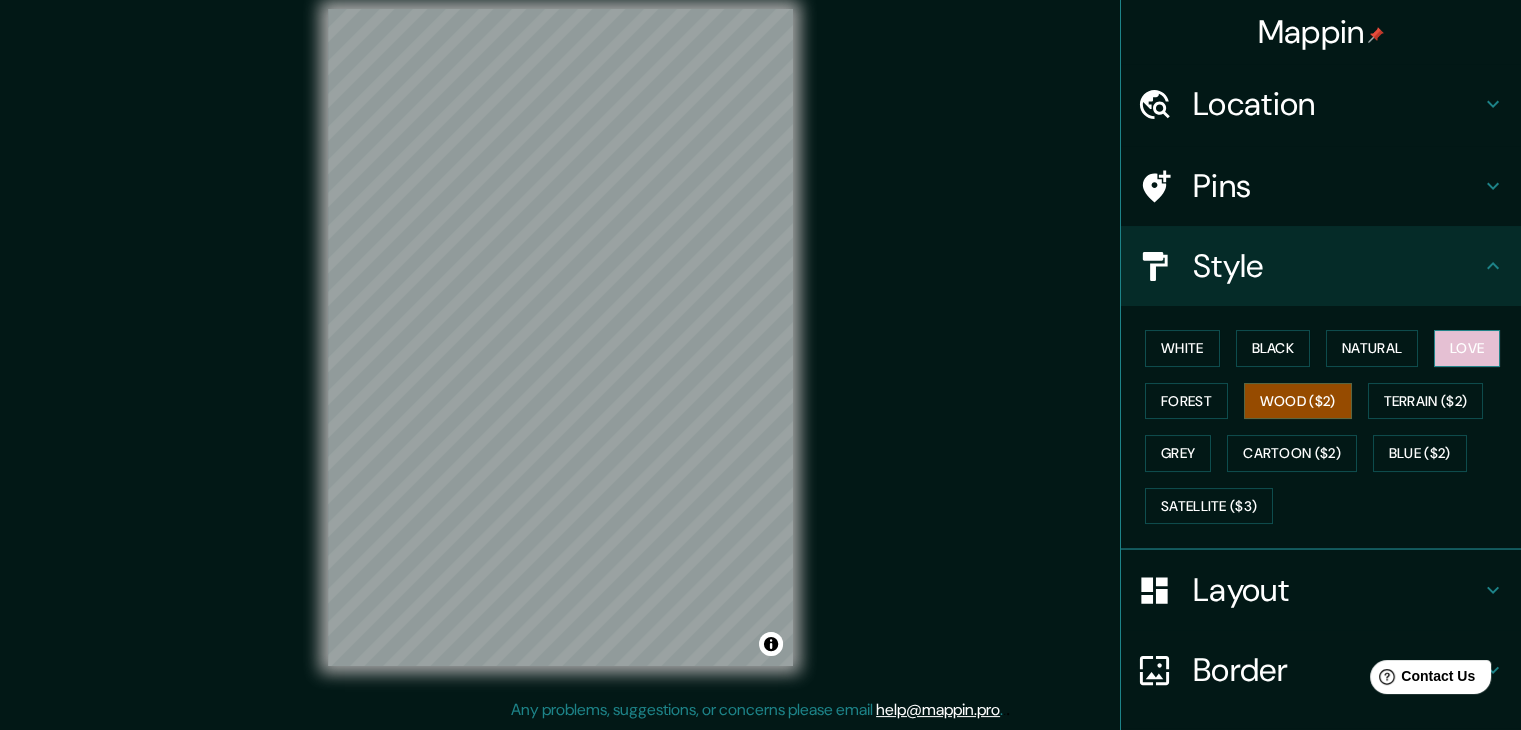 click on "Love" at bounding box center (1467, 348) 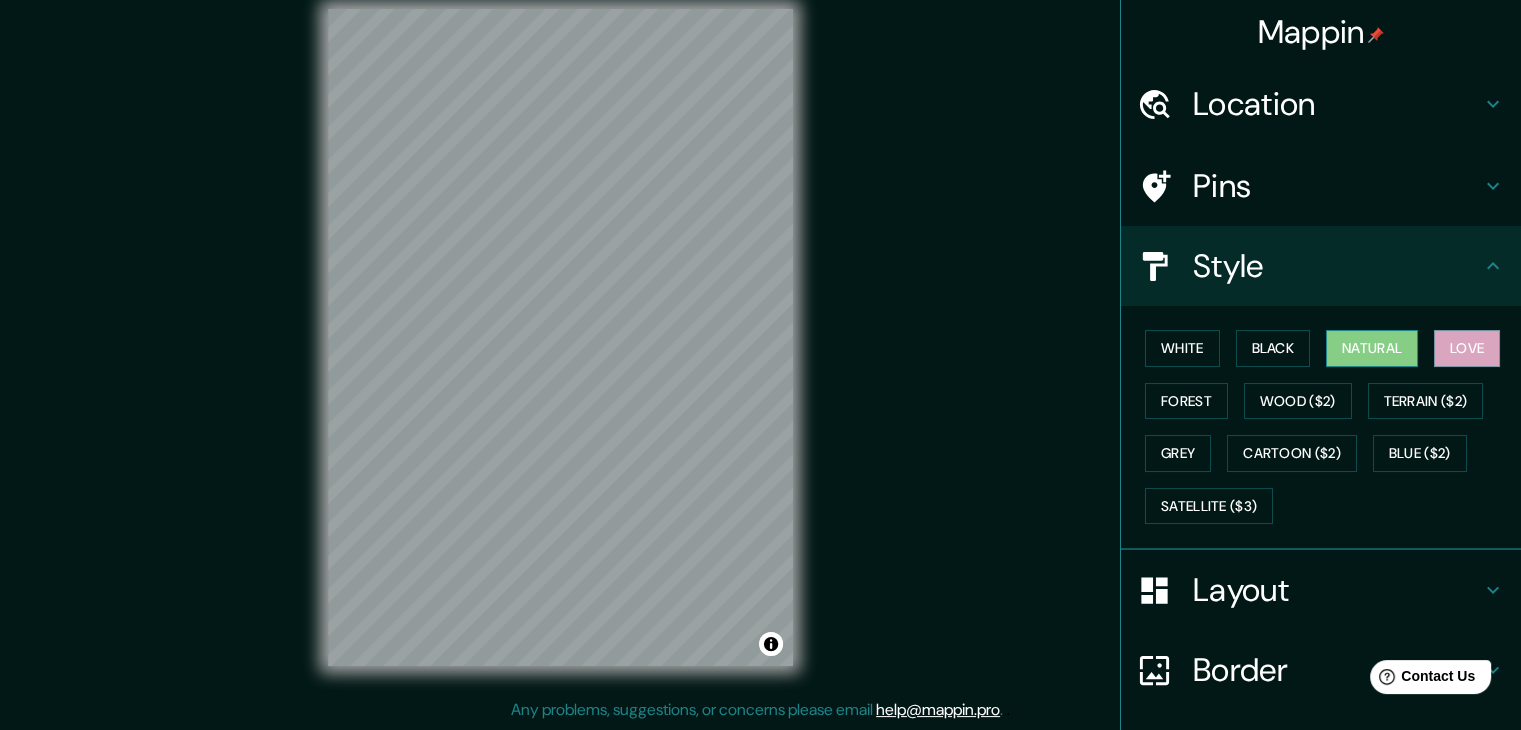 click on "Natural" at bounding box center [1372, 348] 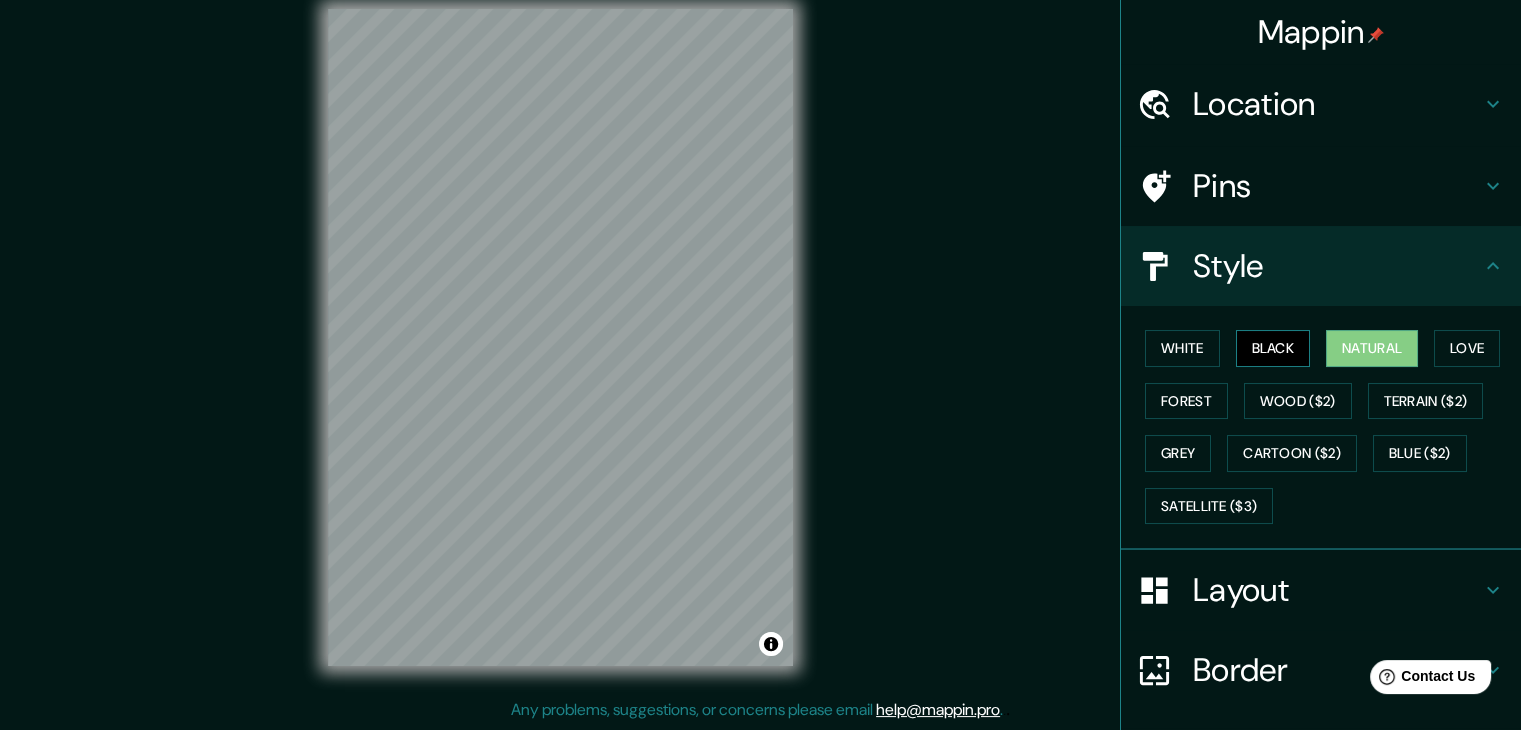 click on "Black" at bounding box center [1273, 348] 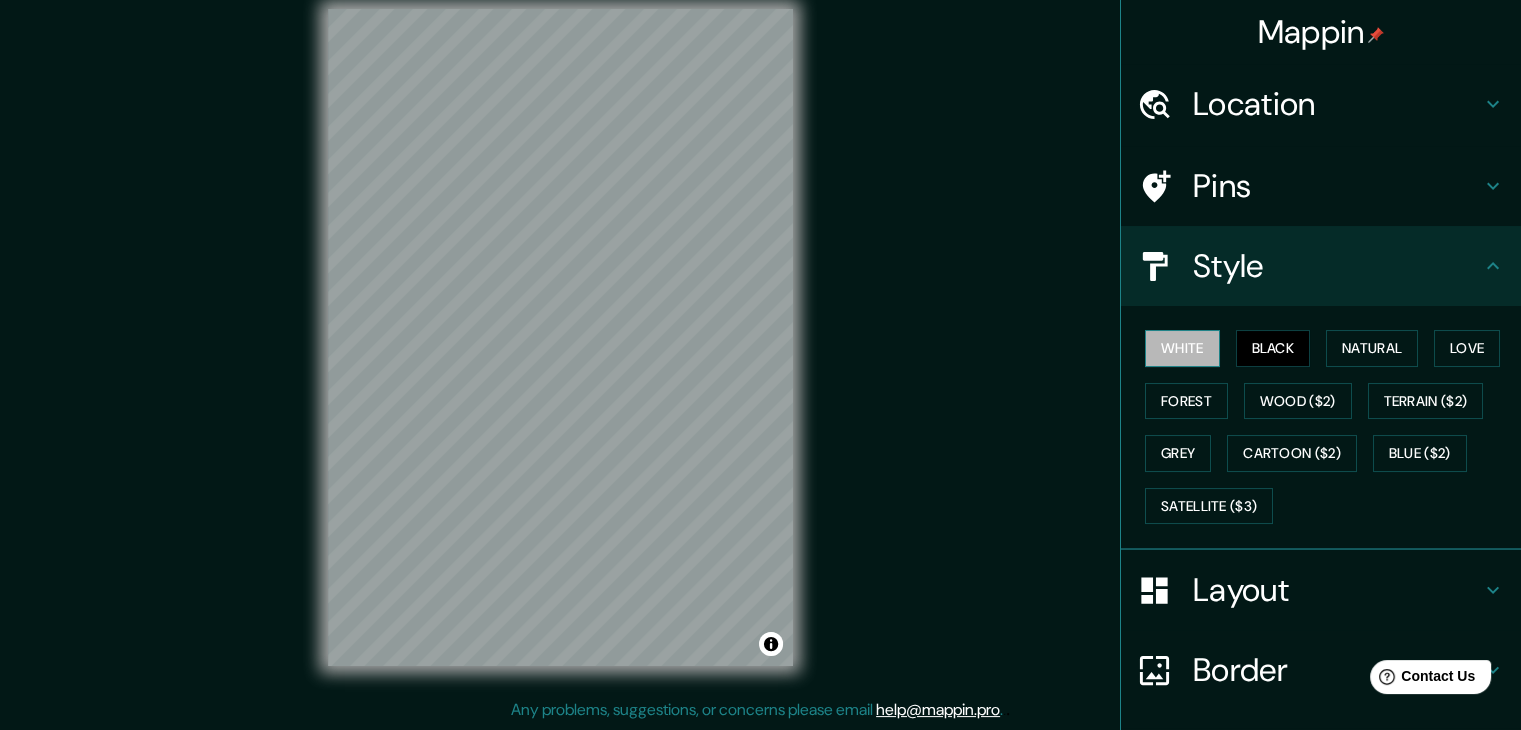 click on "White" at bounding box center [1182, 348] 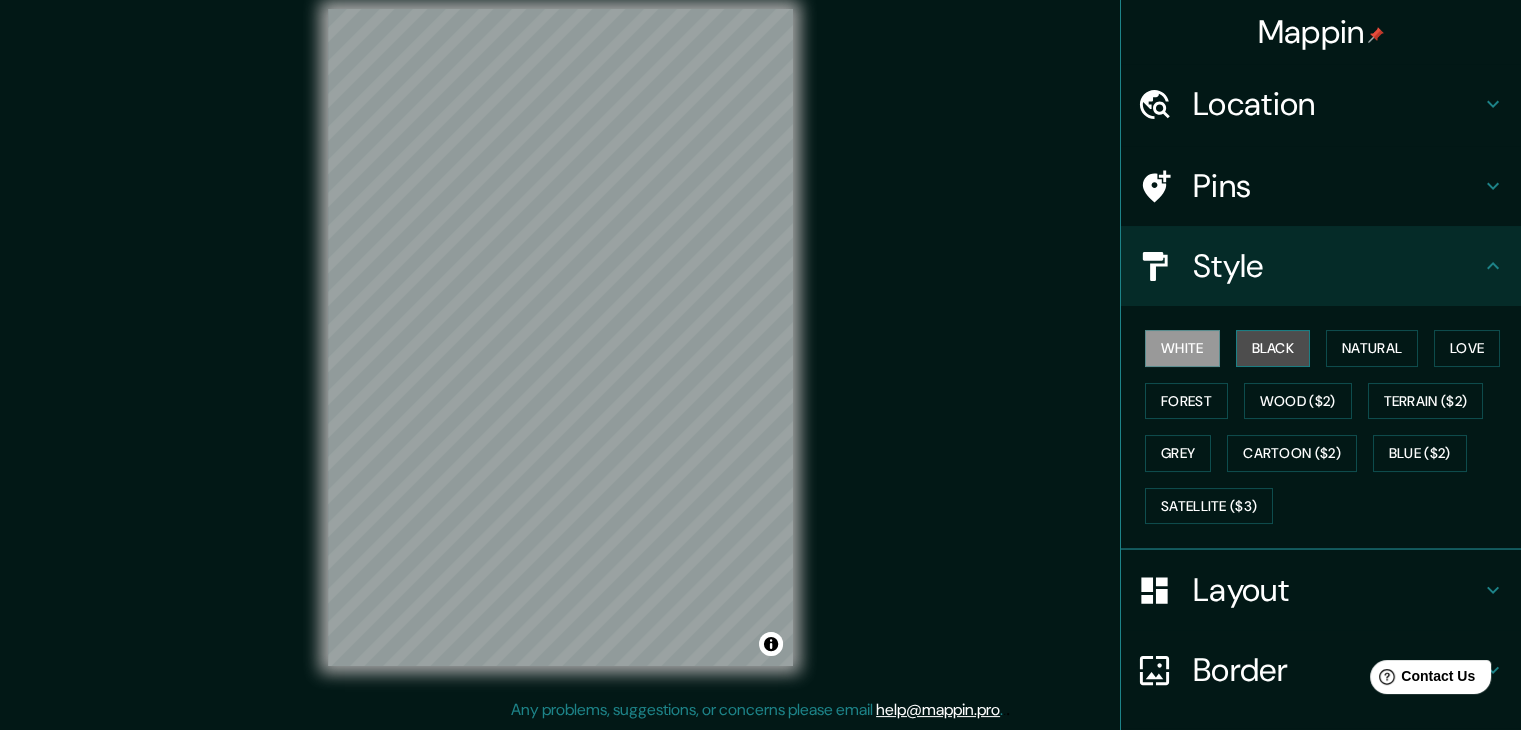 click on "Black" at bounding box center (1273, 348) 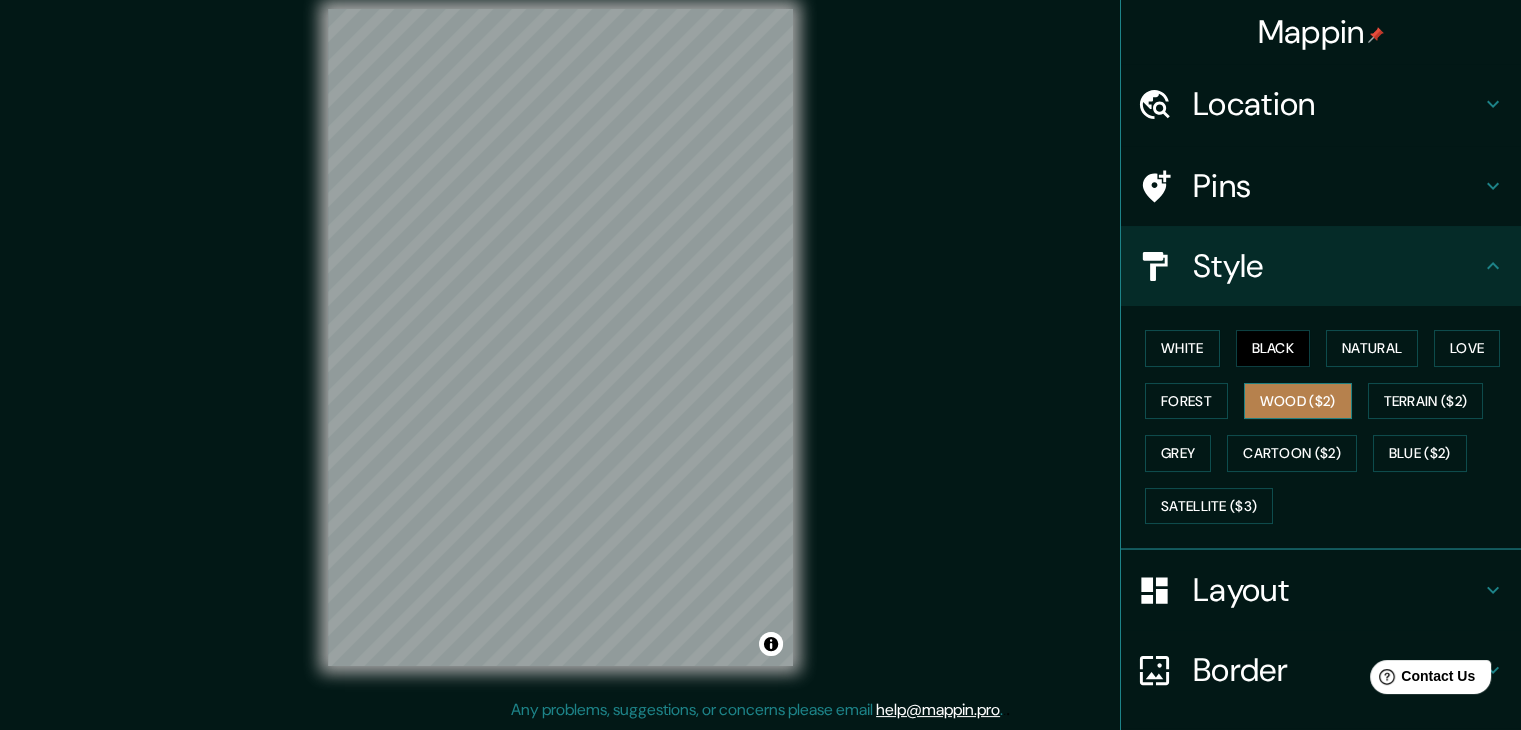 click on "Wood ($2)" at bounding box center (1298, 401) 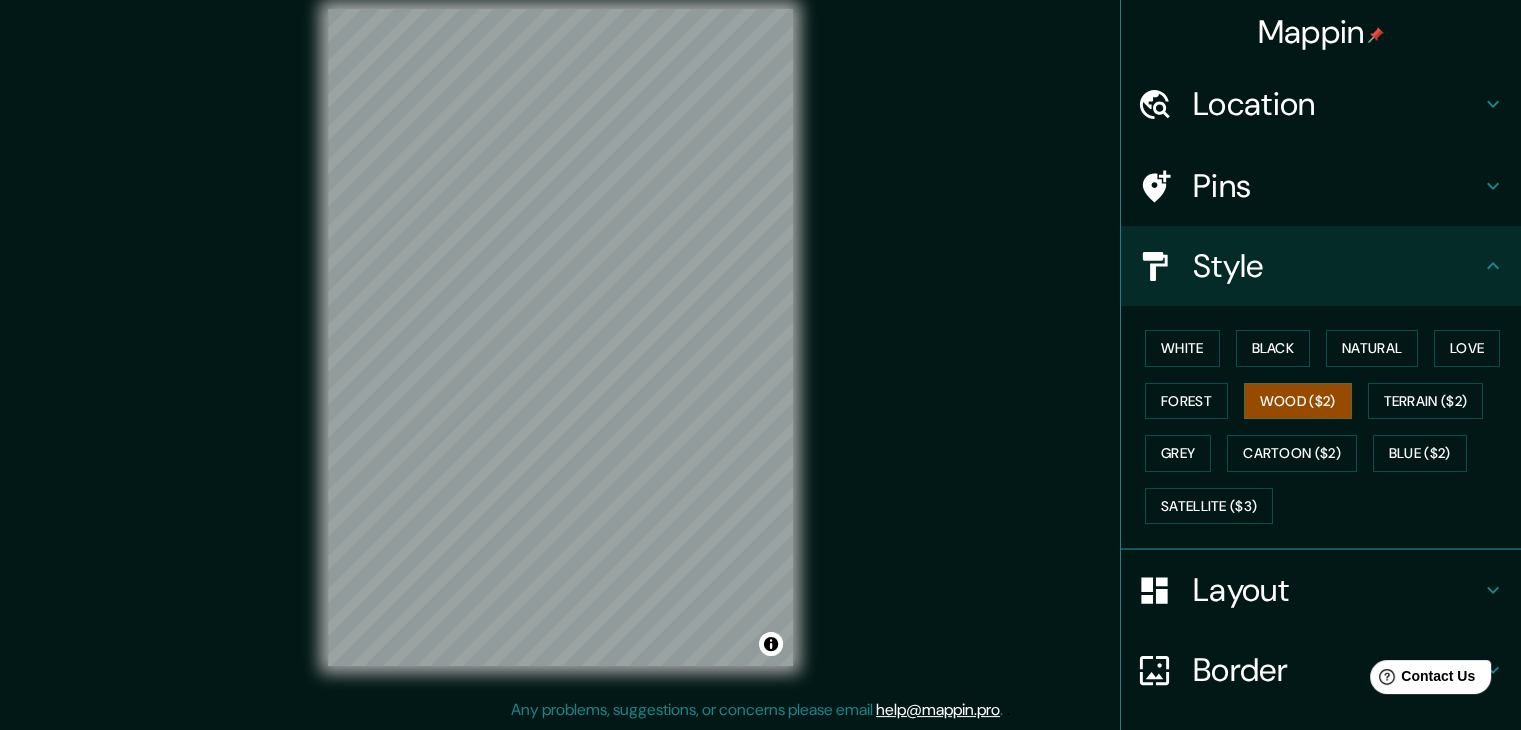 scroll, scrollTop: 22, scrollLeft: 0, axis: vertical 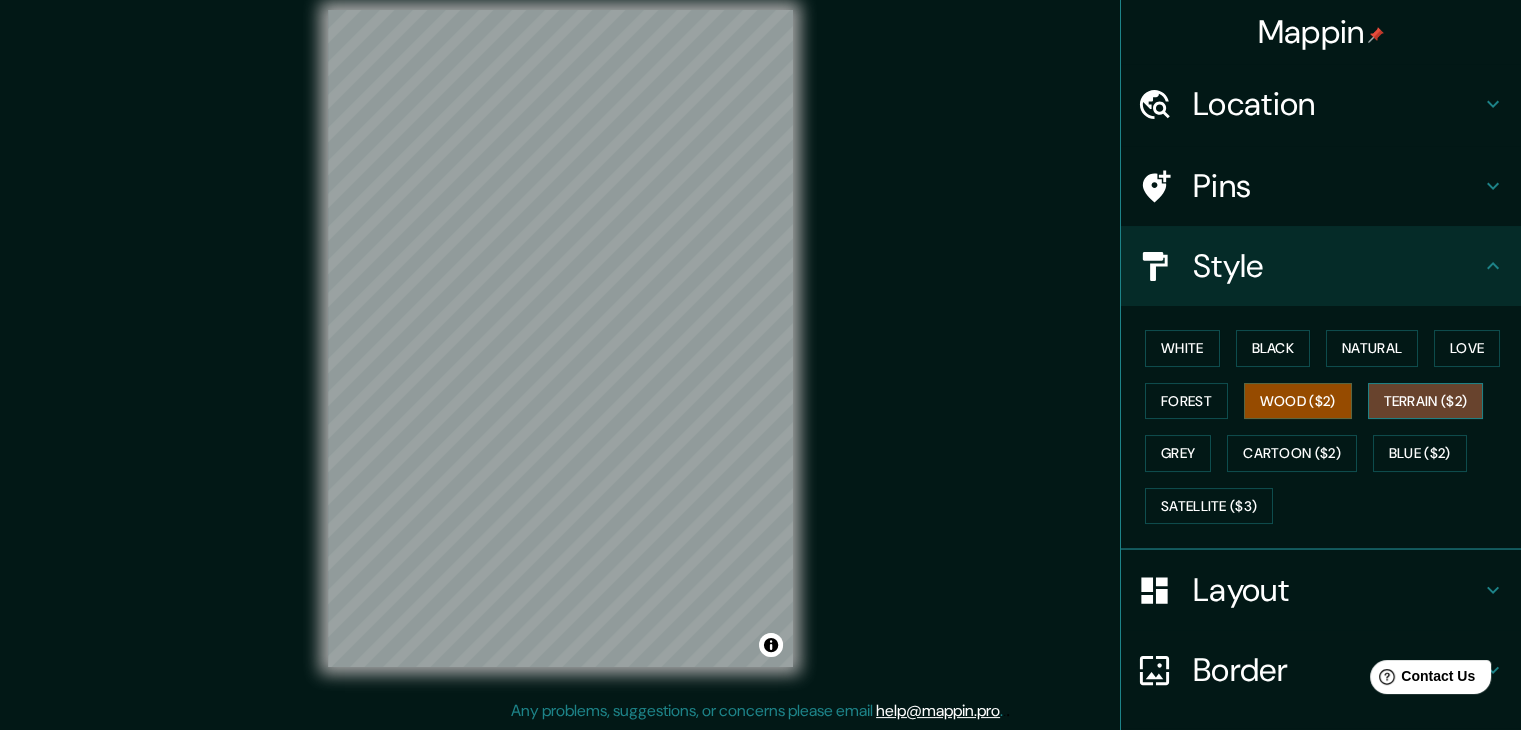 click on "Terrain ($2)" at bounding box center [1426, 401] 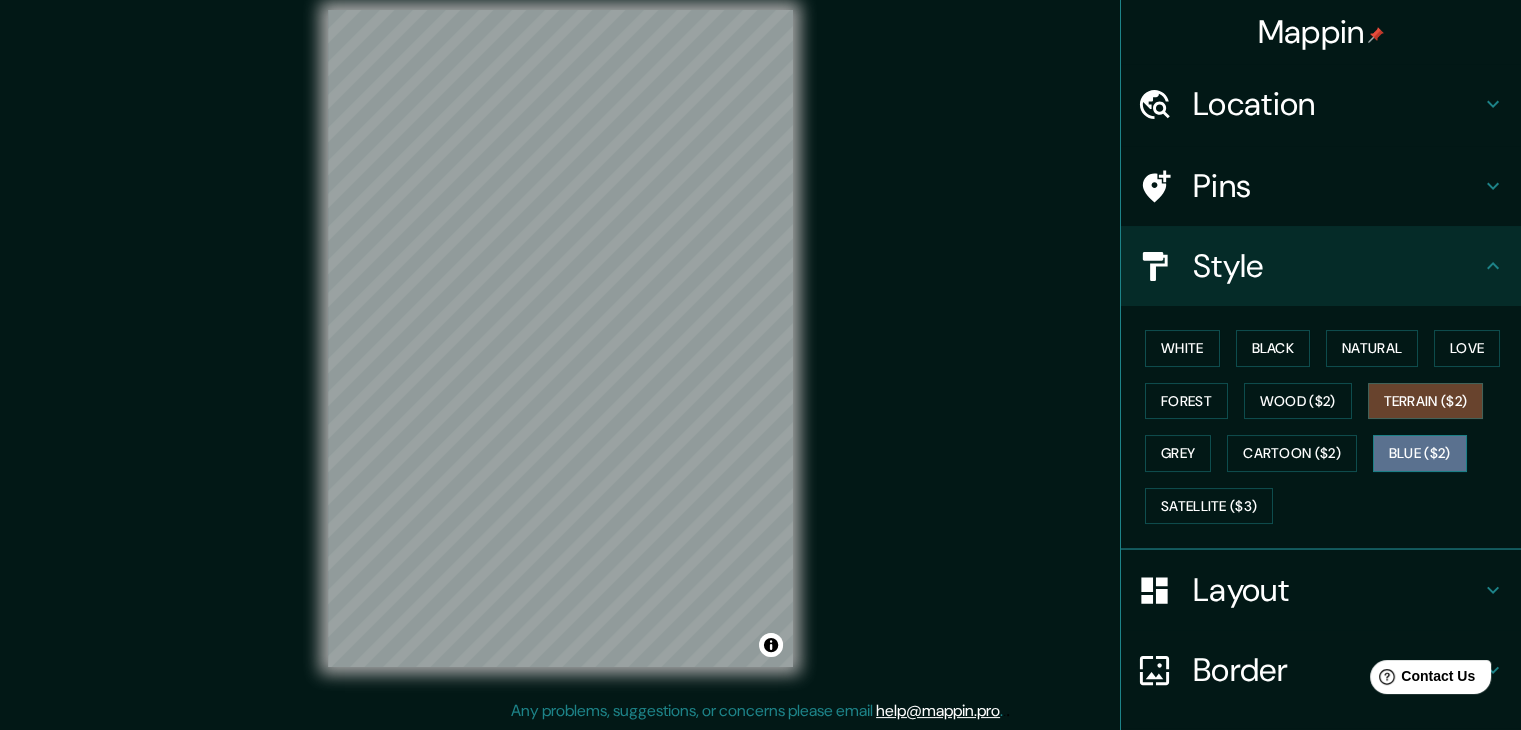 click on "Blue ($2)" at bounding box center (1420, 453) 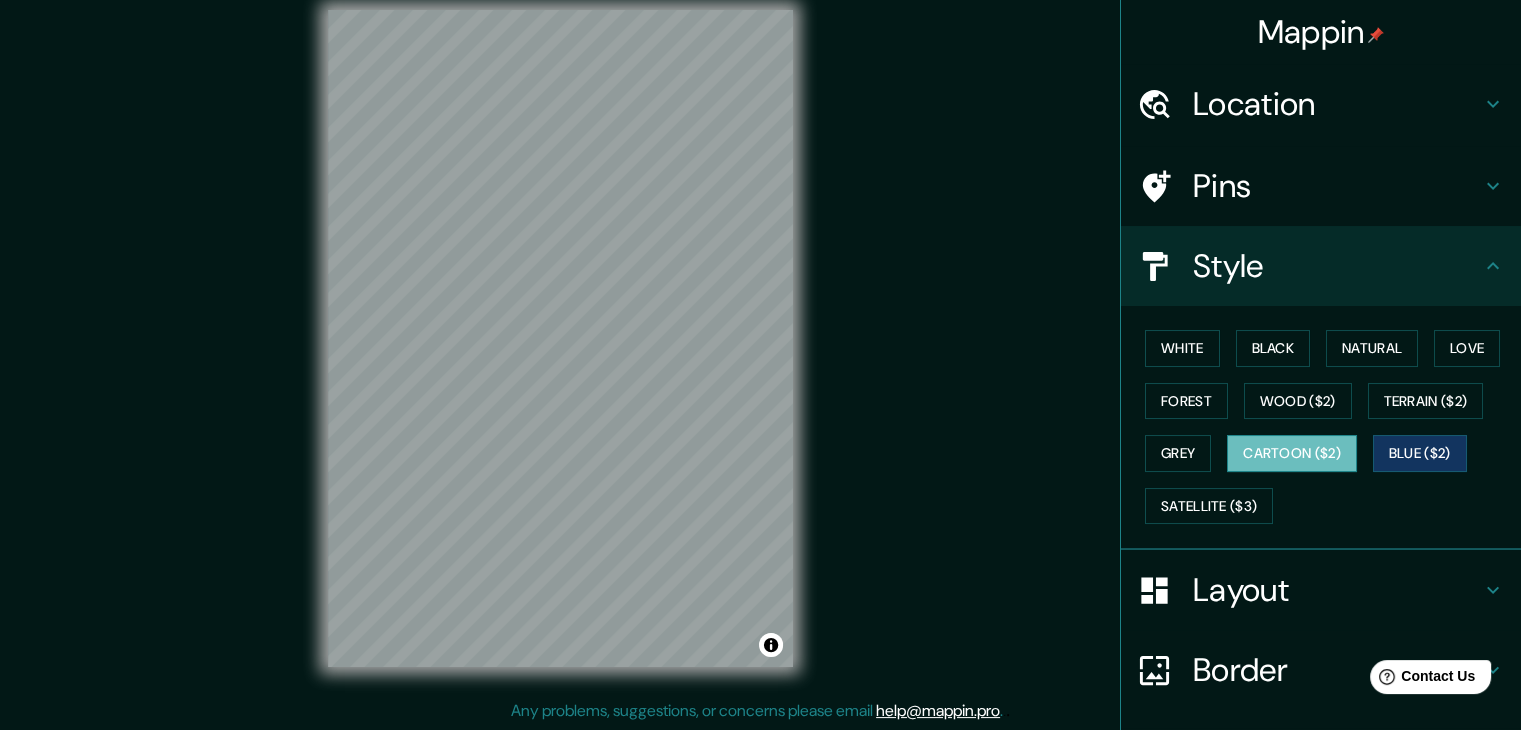 click on "Cartoon ($2)" at bounding box center (1292, 453) 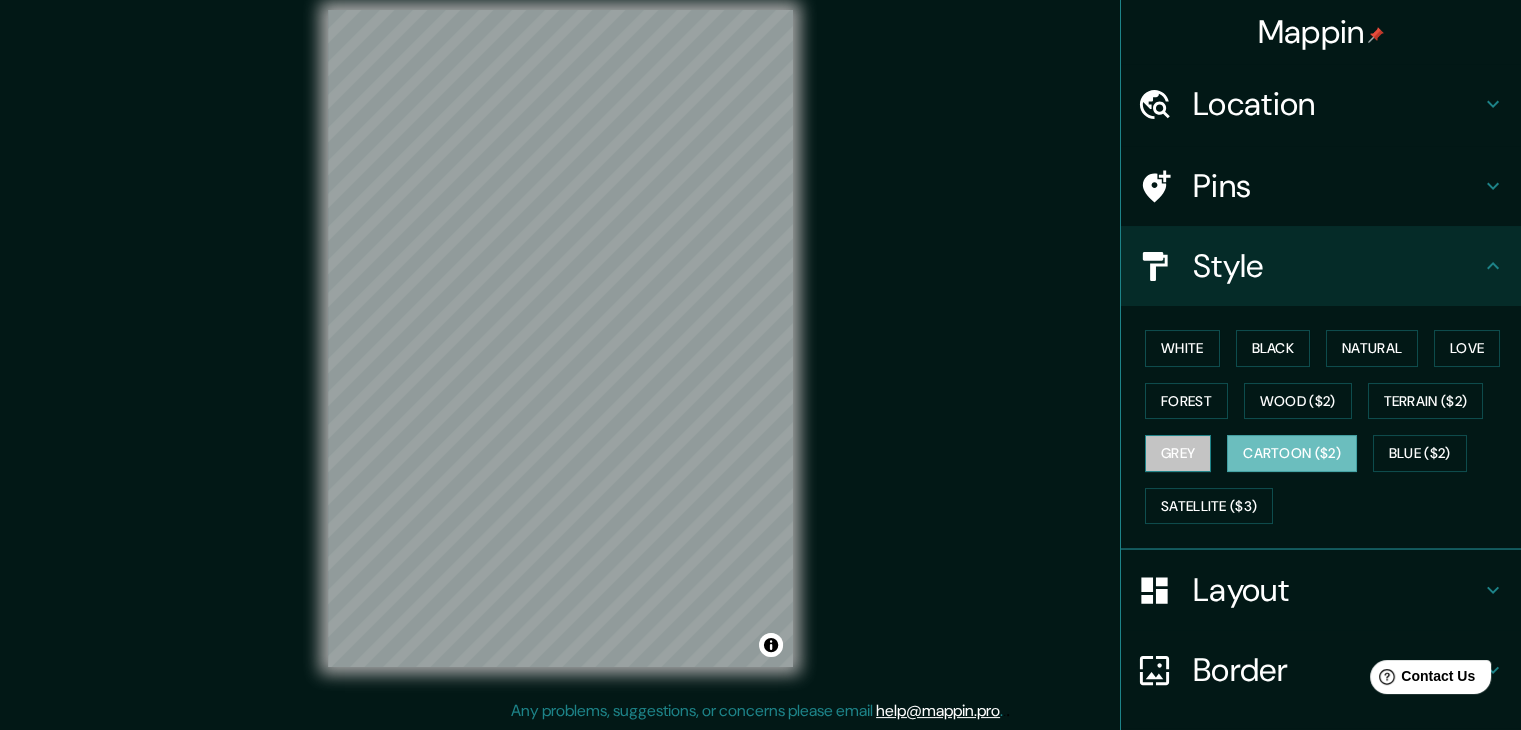 click on "Grey" at bounding box center [1178, 453] 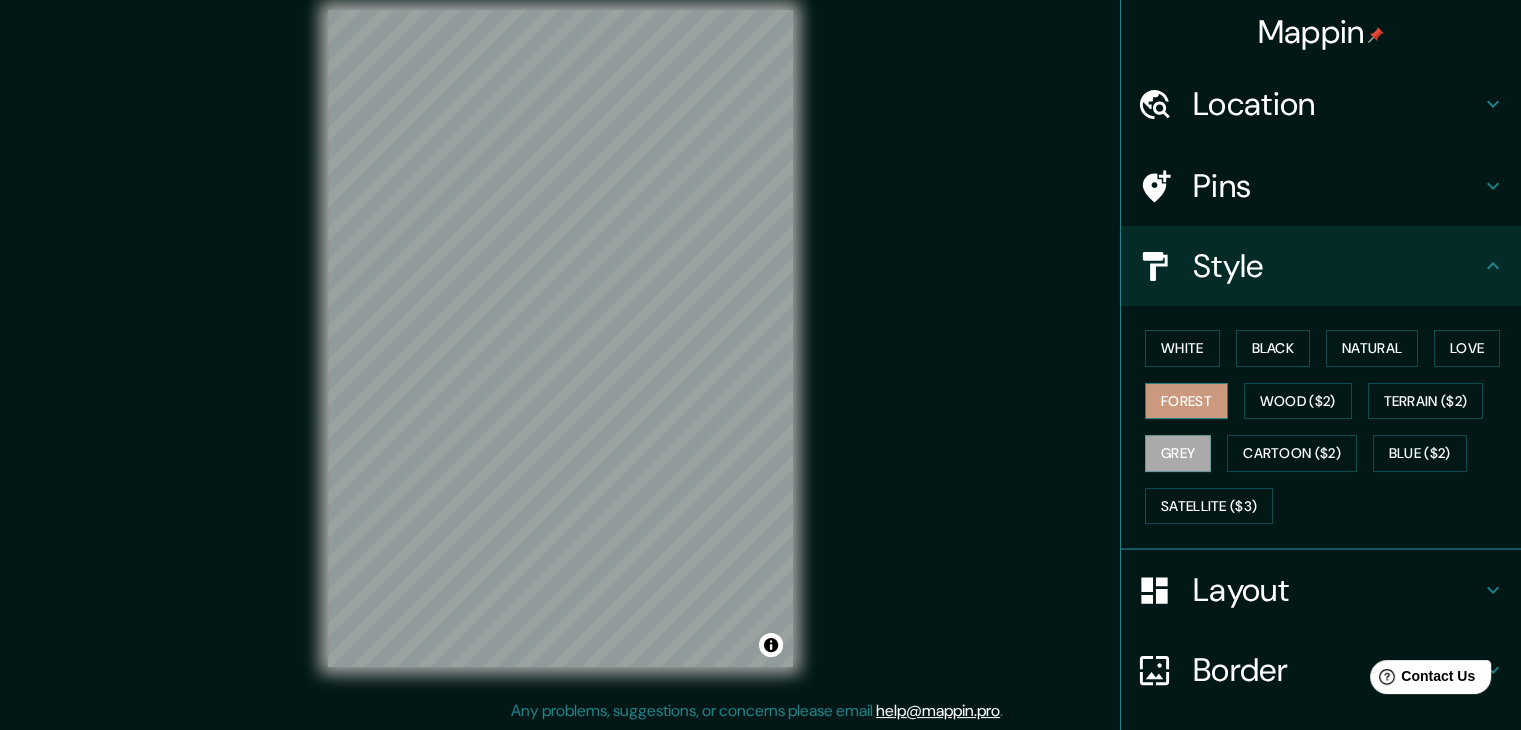 click on "Forest" at bounding box center [1186, 401] 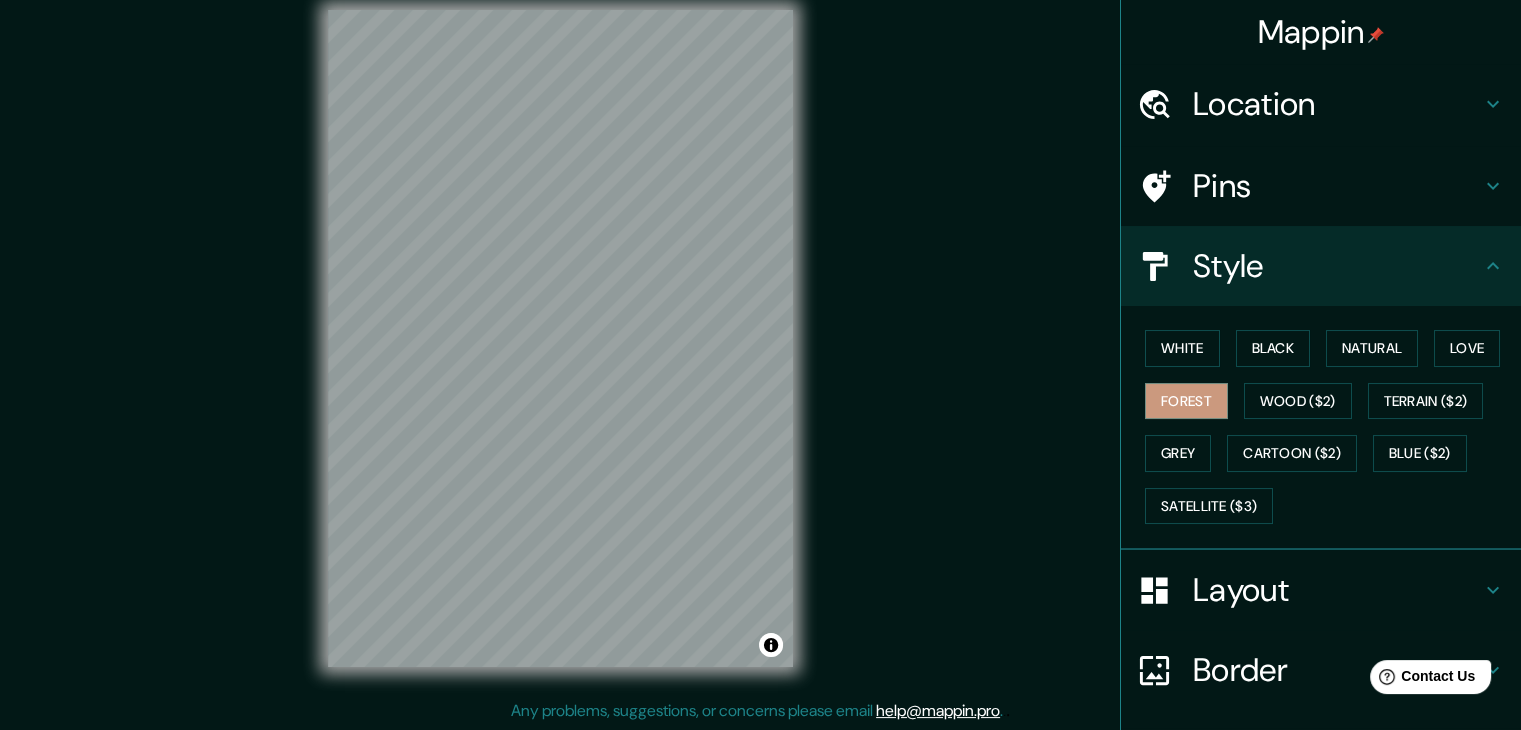 click on "White Black Natural Love Forest Wood ($2) Terrain ($2) Grey Cartoon ($2) Blue ($2) Satellite ($3)" at bounding box center (1329, 427) 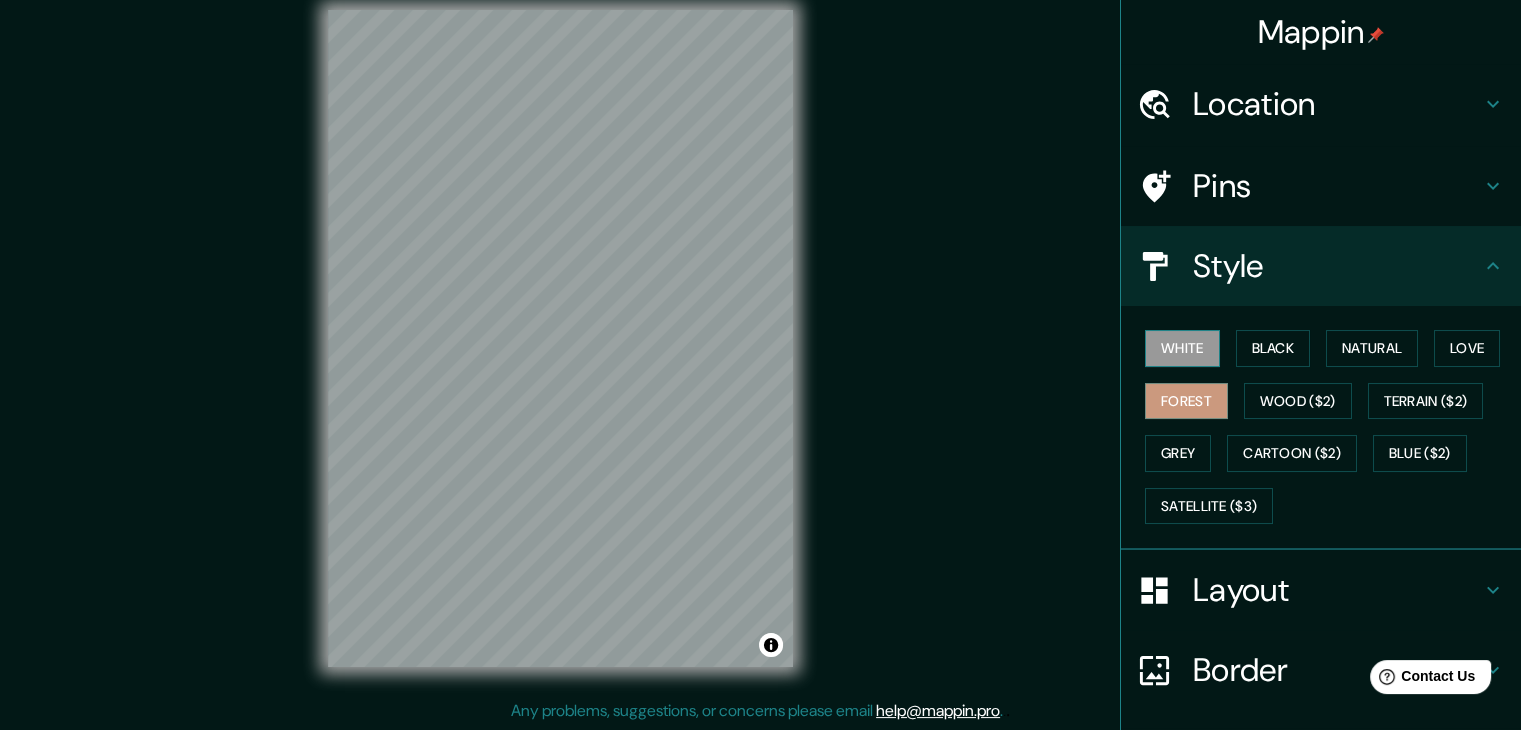 click on "White" at bounding box center (1182, 348) 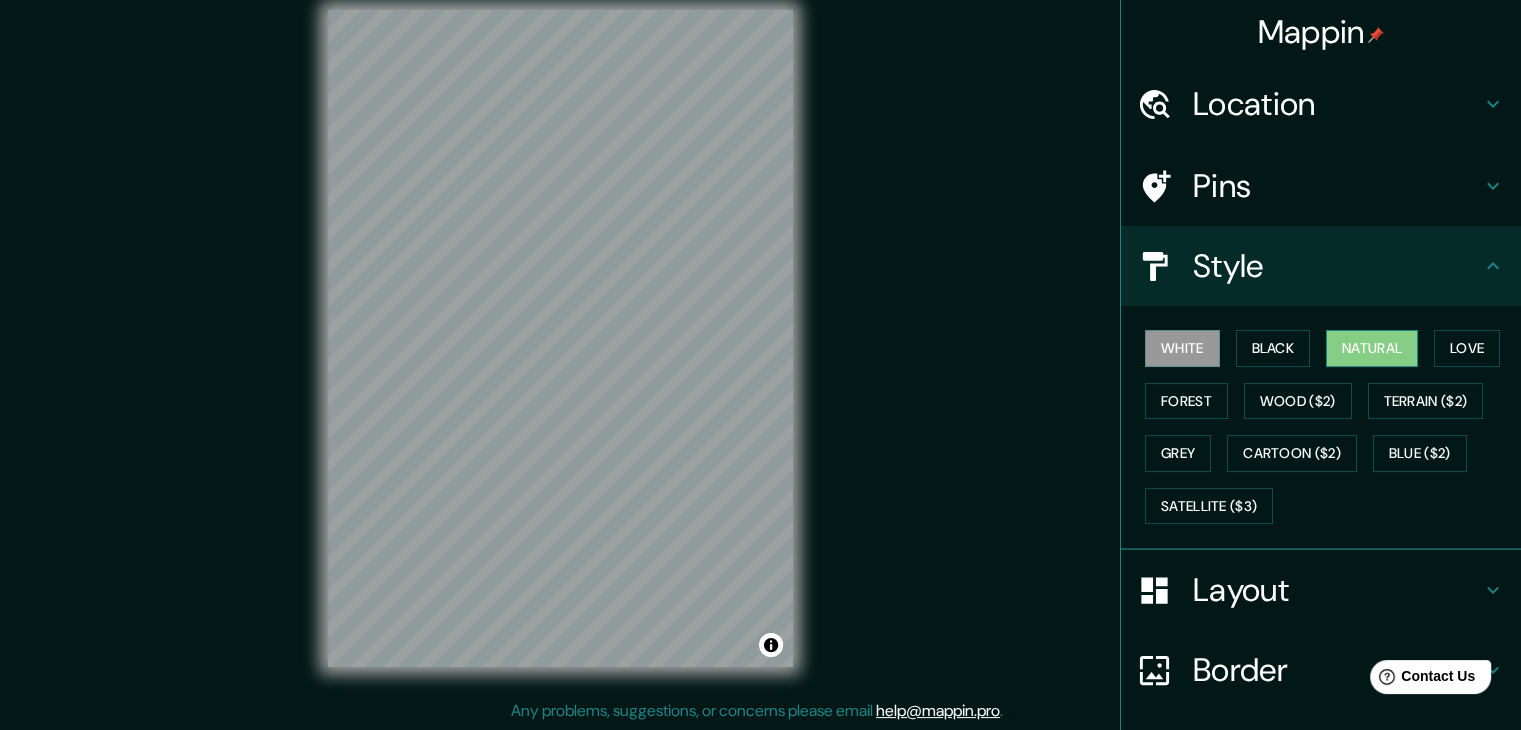 click on "Natural" at bounding box center (1372, 348) 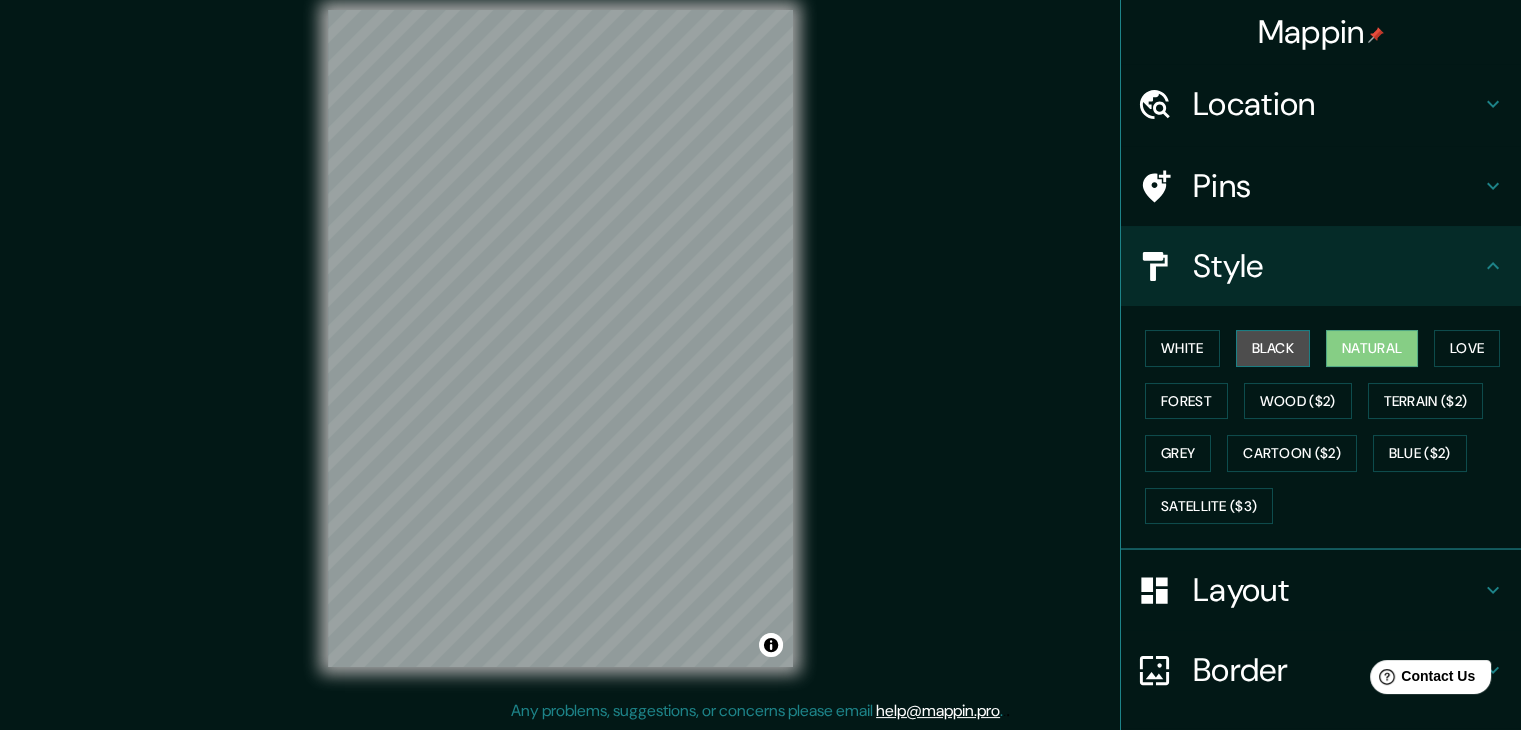 click on "Black" at bounding box center [1273, 348] 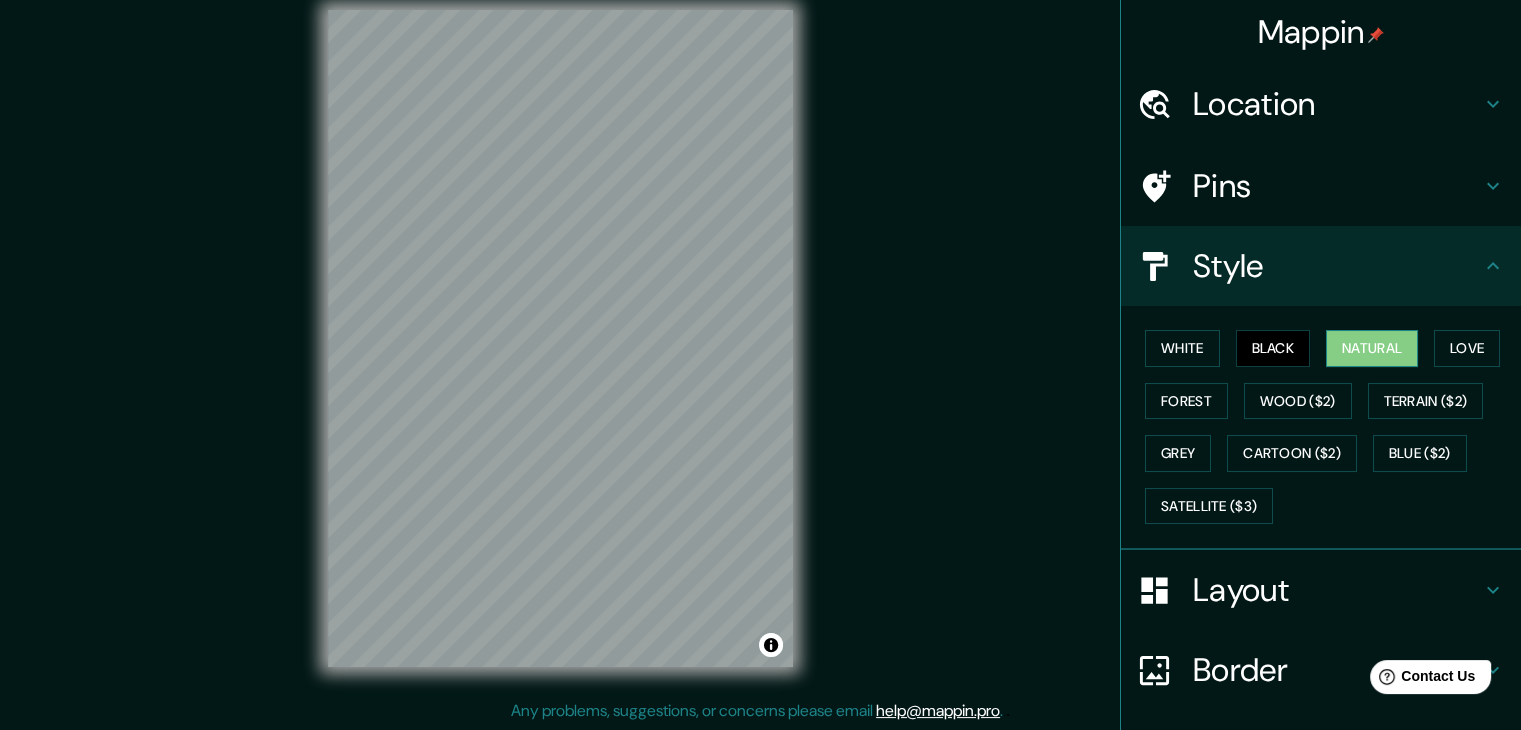 click on "Natural" at bounding box center [1372, 348] 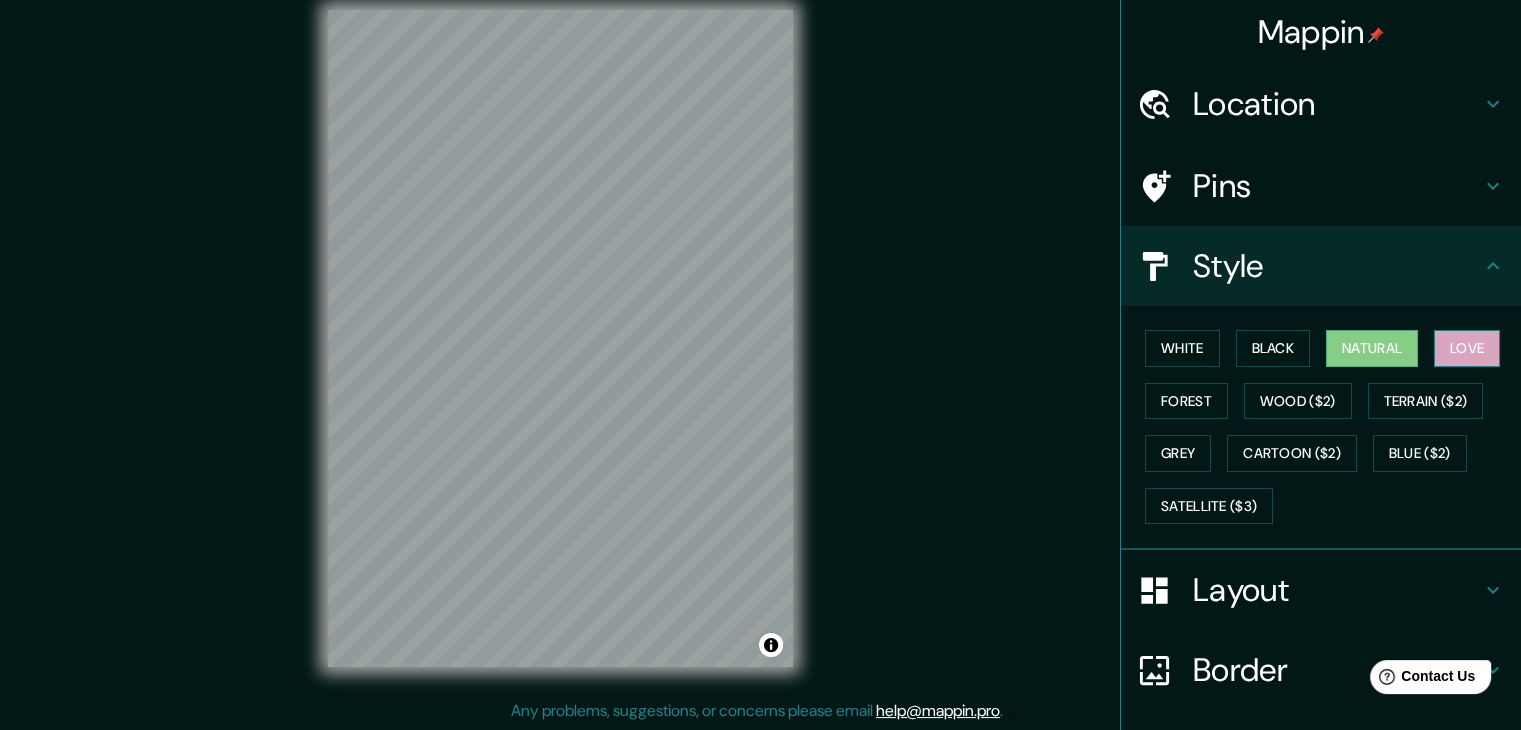 click on "Love" at bounding box center (1467, 348) 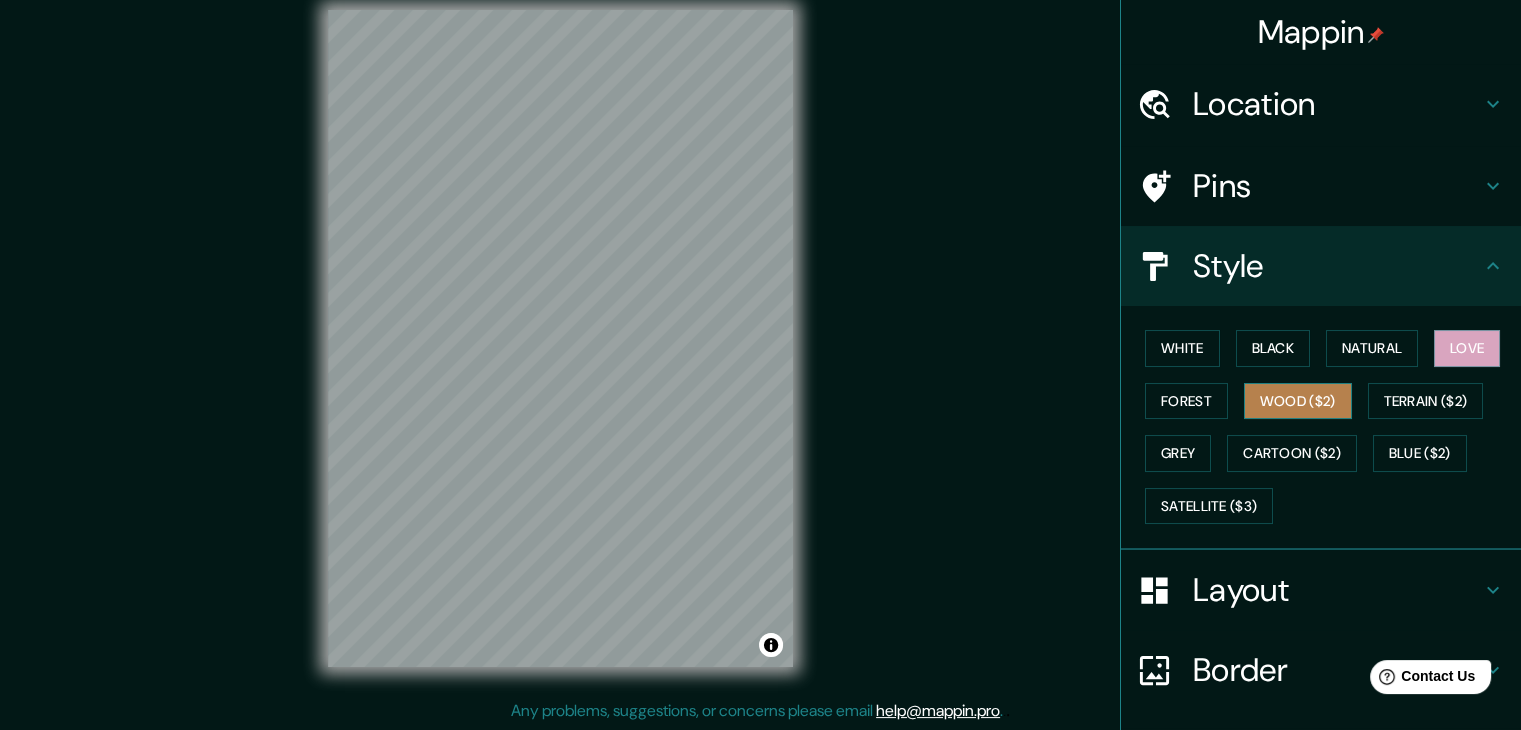 click on "Wood ($2)" at bounding box center [1298, 401] 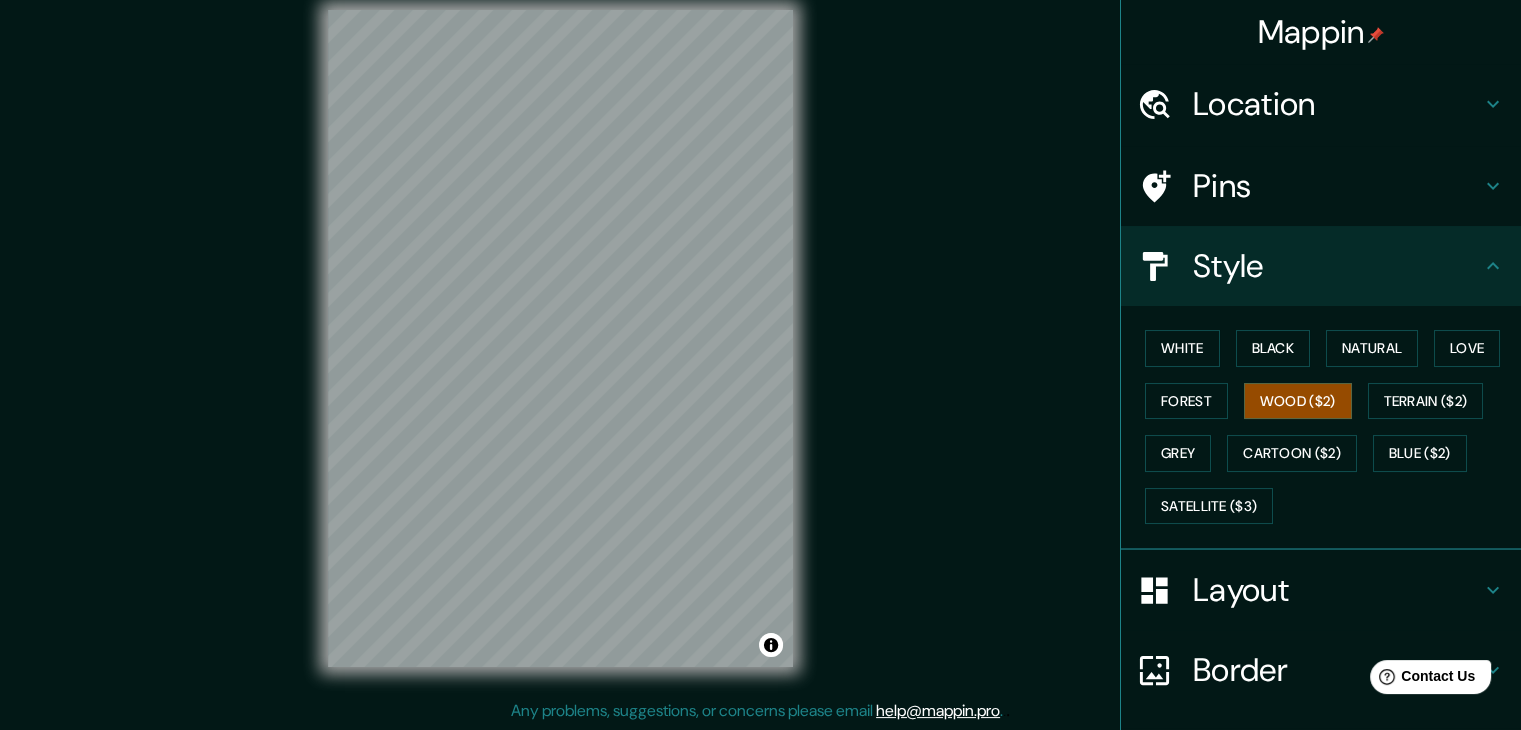 click on "White Black Natural Love Forest Wood ($2) Terrain ($2) Grey Cartoon ($2) Blue ($2) Satellite ($3)" at bounding box center (1329, 427) 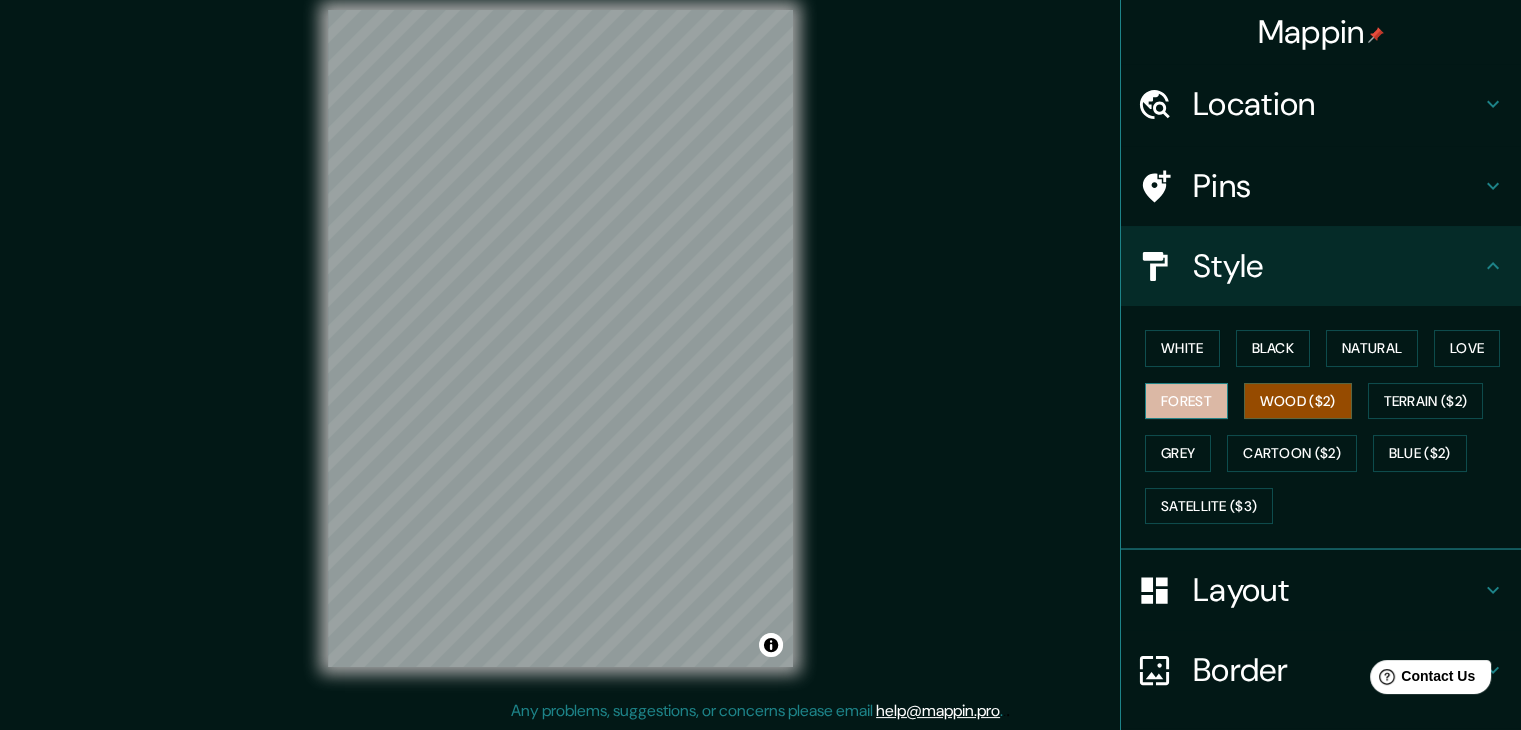 click on "Forest" at bounding box center [1186, 401] 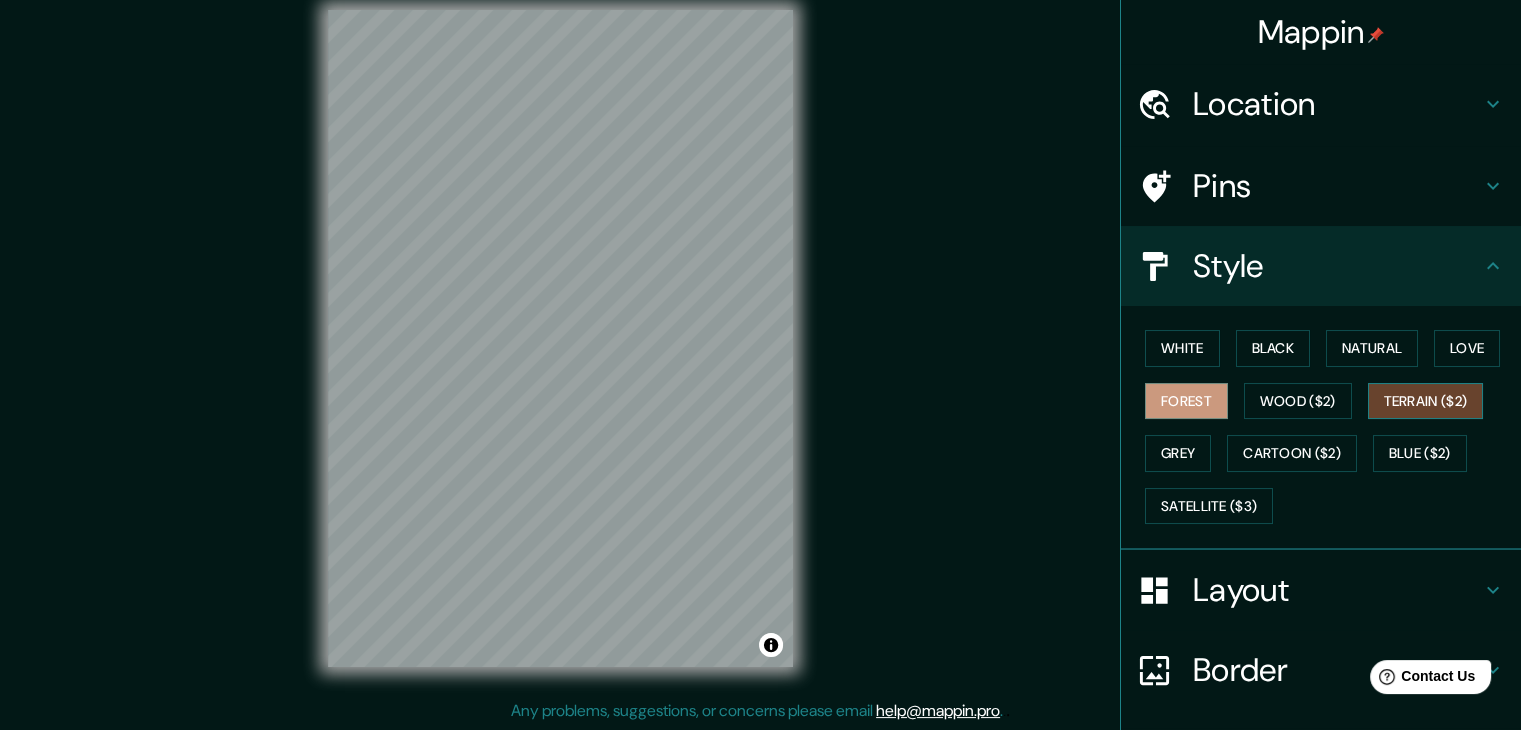 click on "Terrain ($2)" at bounding box center (1426, 401) 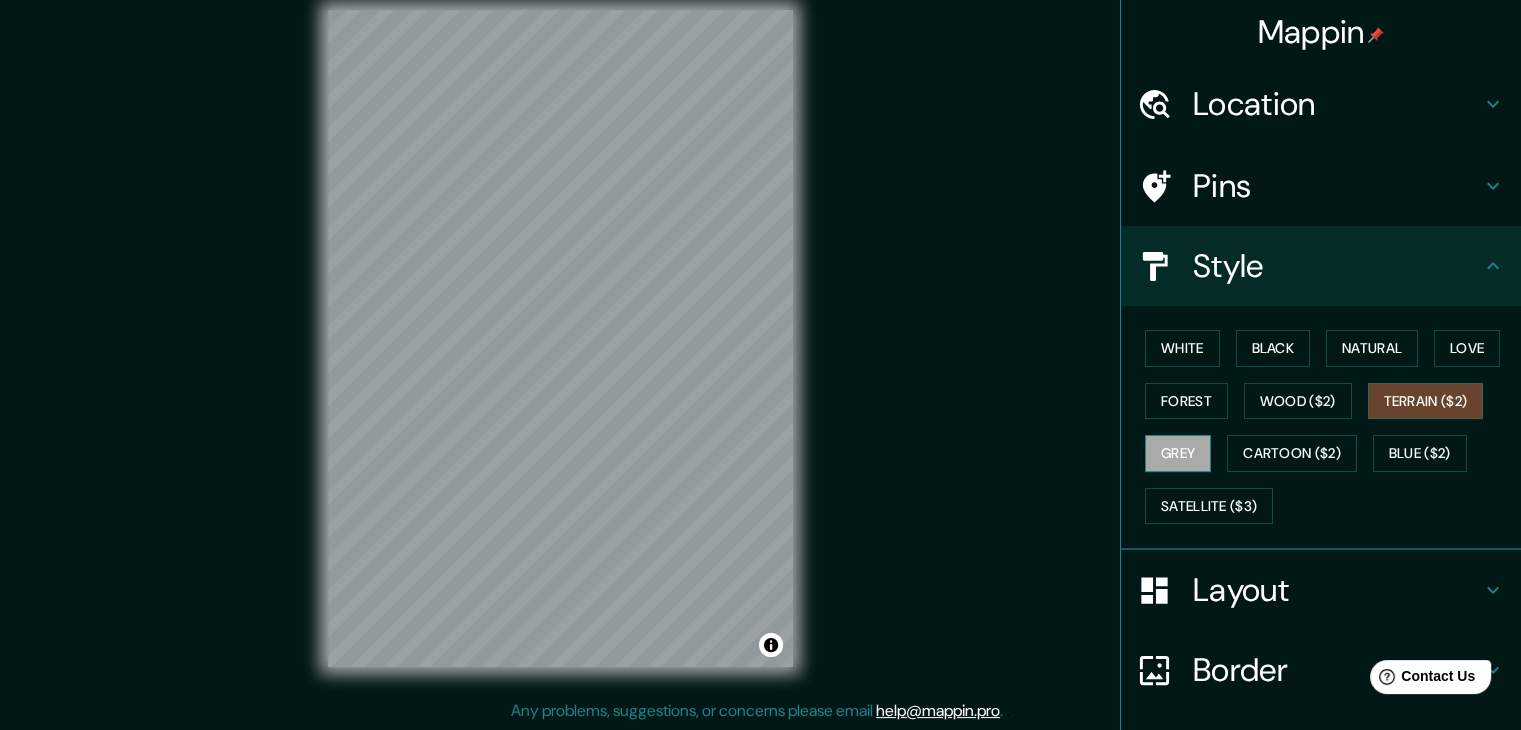 click on "Grey" at bounding box center [1178, 453] 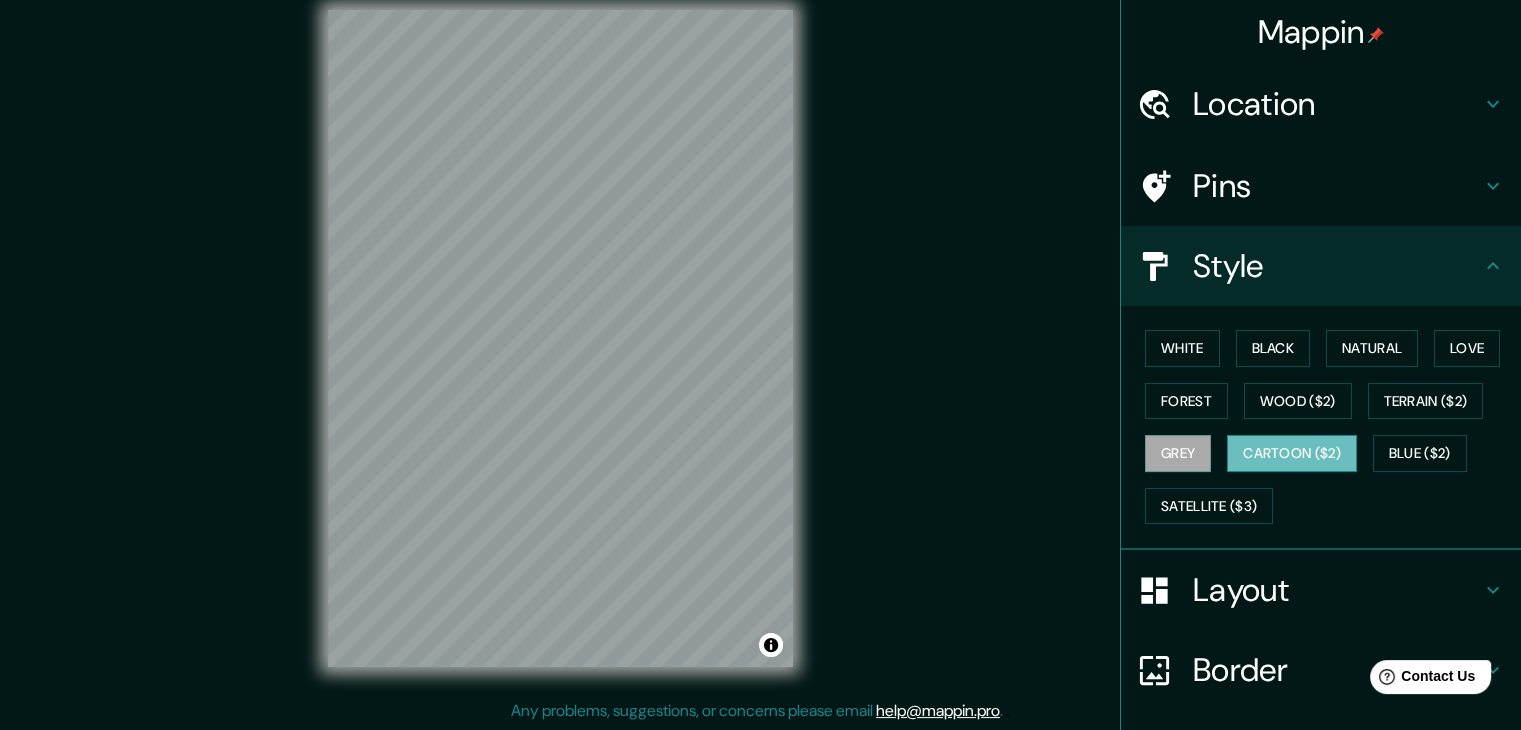 click on "Cartoon ($2)" at bounding box center (1292, 453) 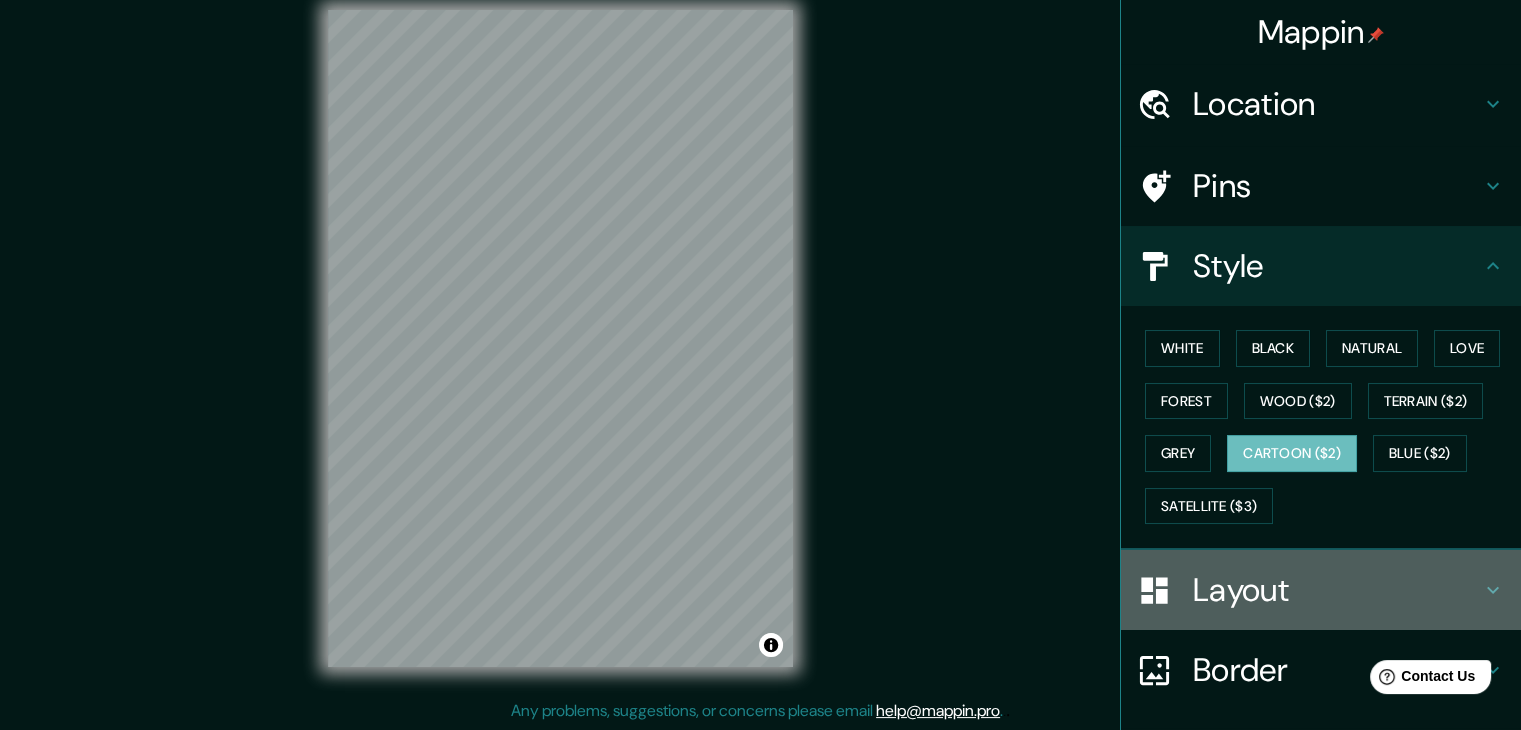 click on "Layout" at bounding box center [1337, 590] 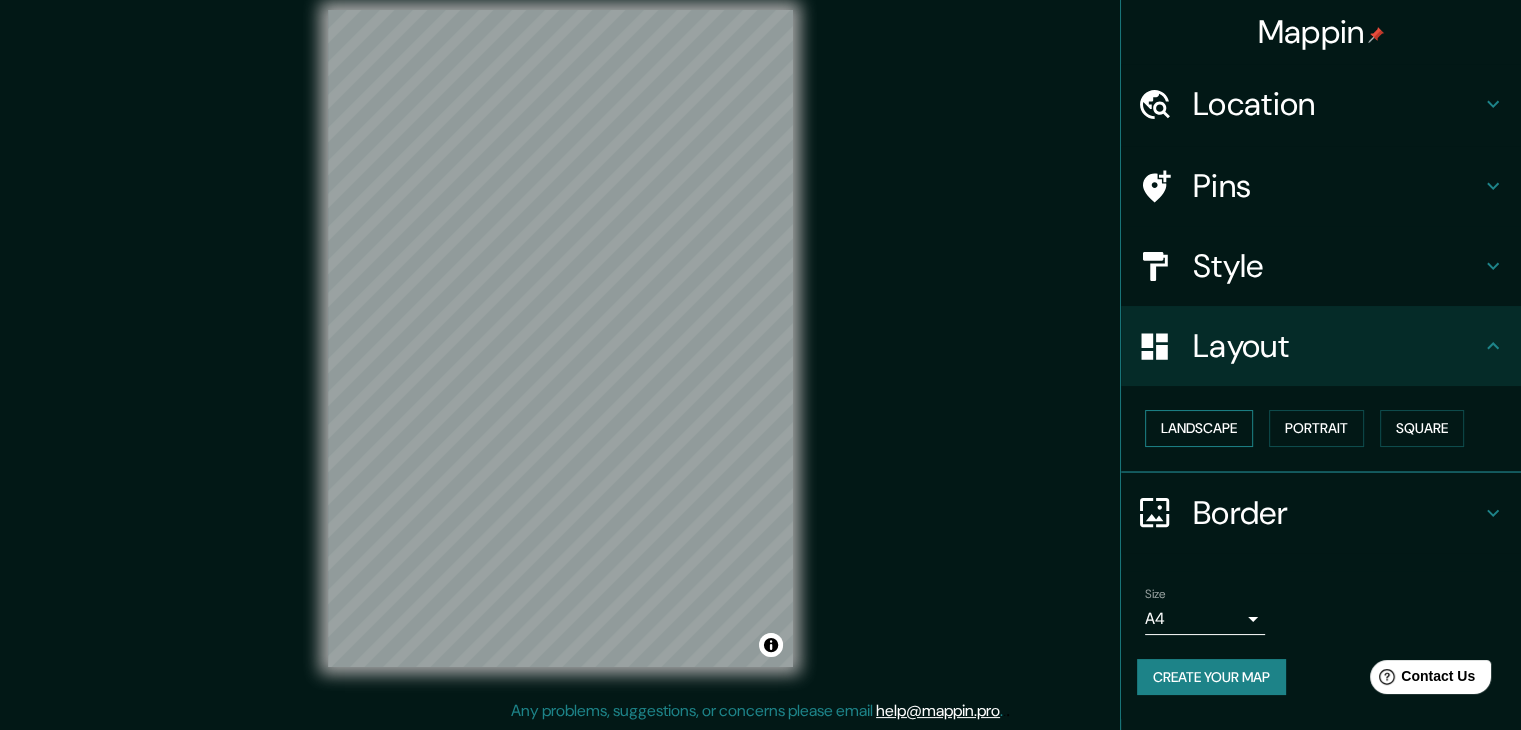 click on "Landscape" at bounding box center (1199, 428) 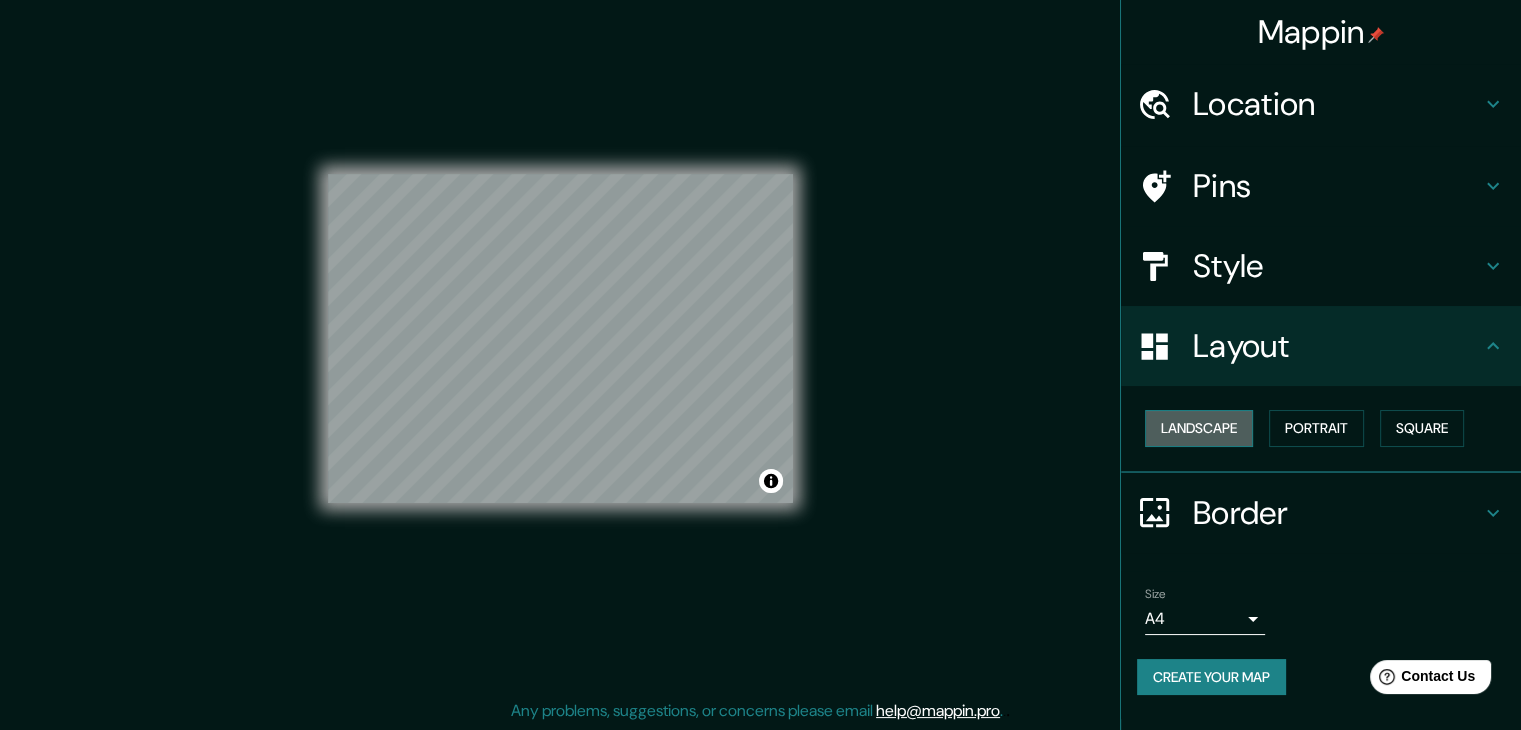 click on "Landscape" at bounding box center [1199, 428] 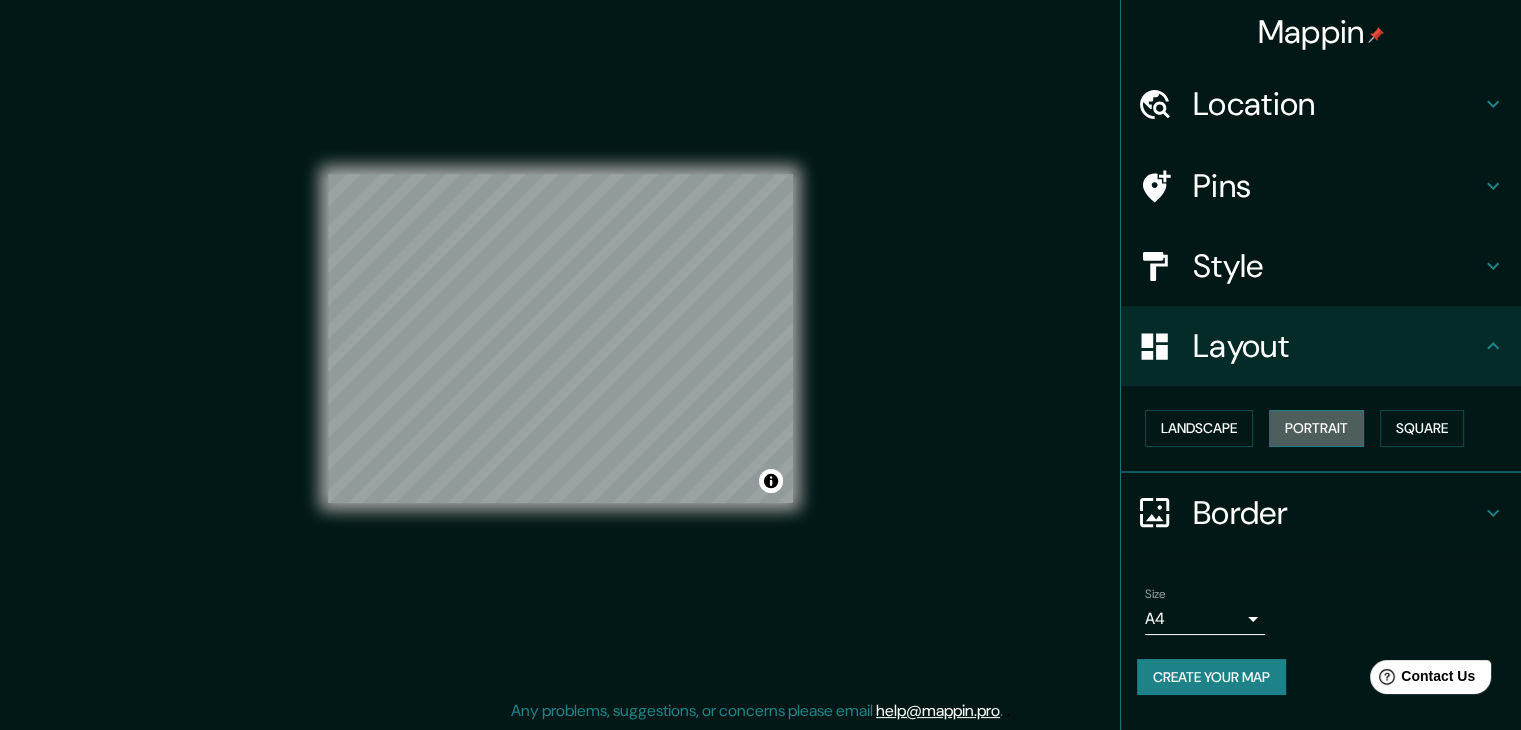 click on "Portrait" at bounding box center (1316, 428) 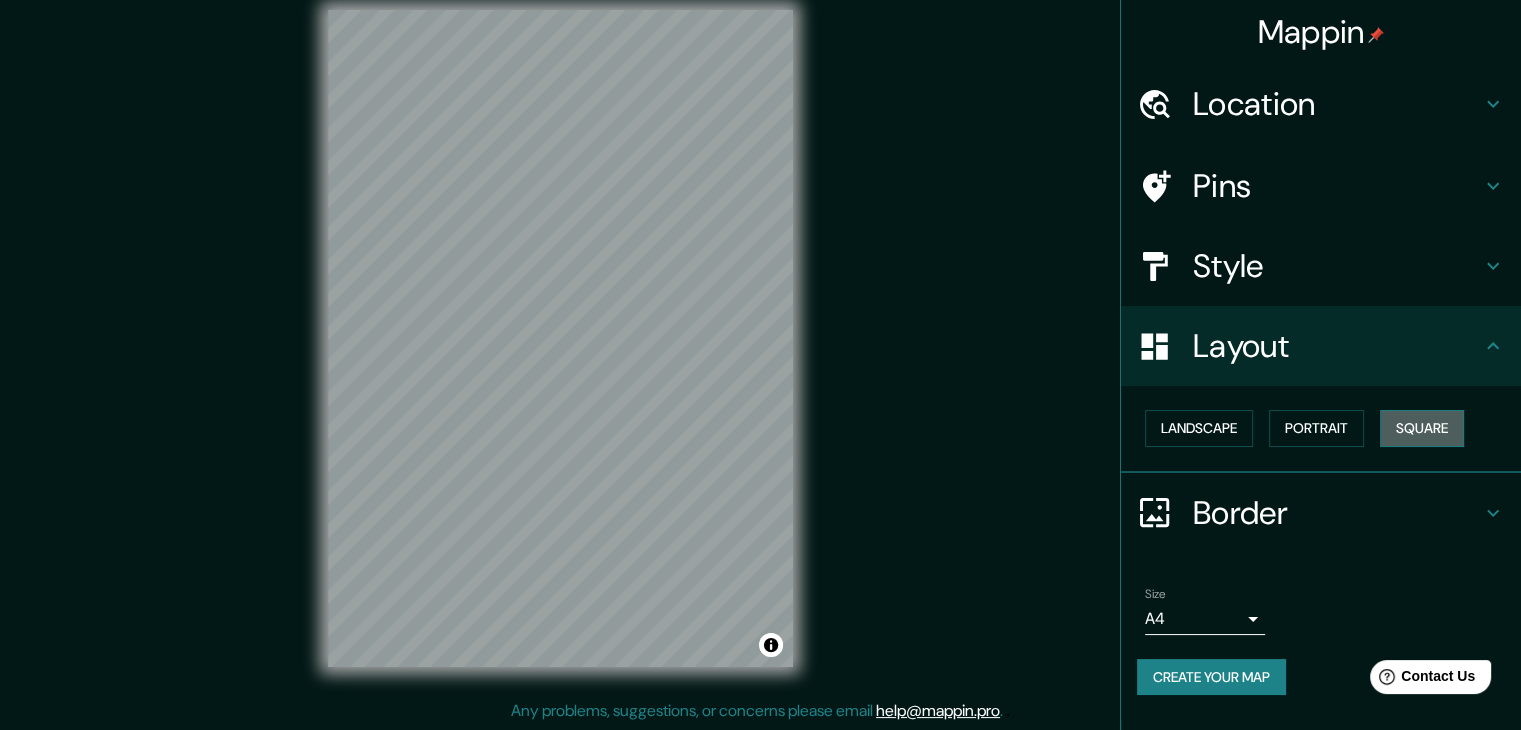 click on "Square" at bounding box center [1422, 428] 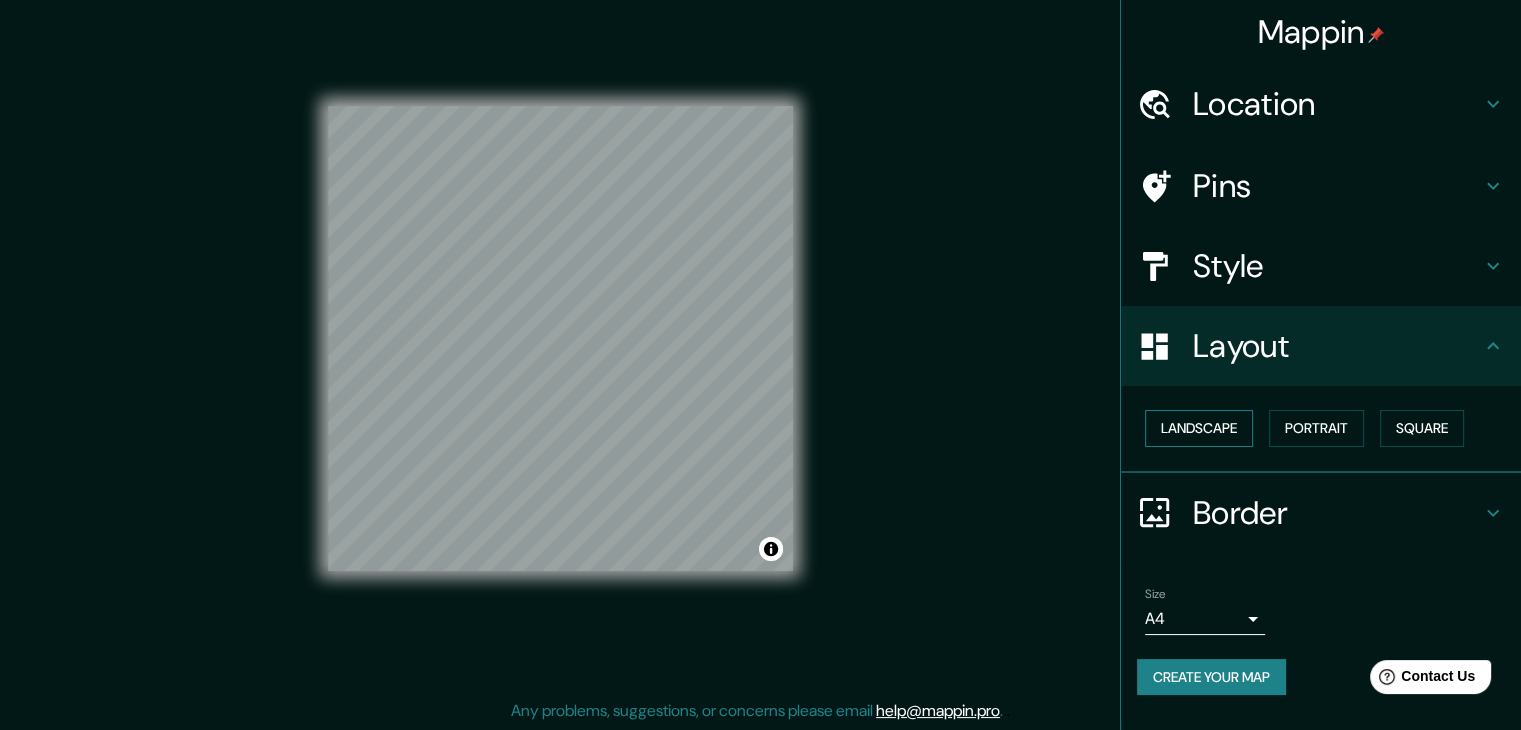 click on "Landscape" at bounding box center (1199, 428) 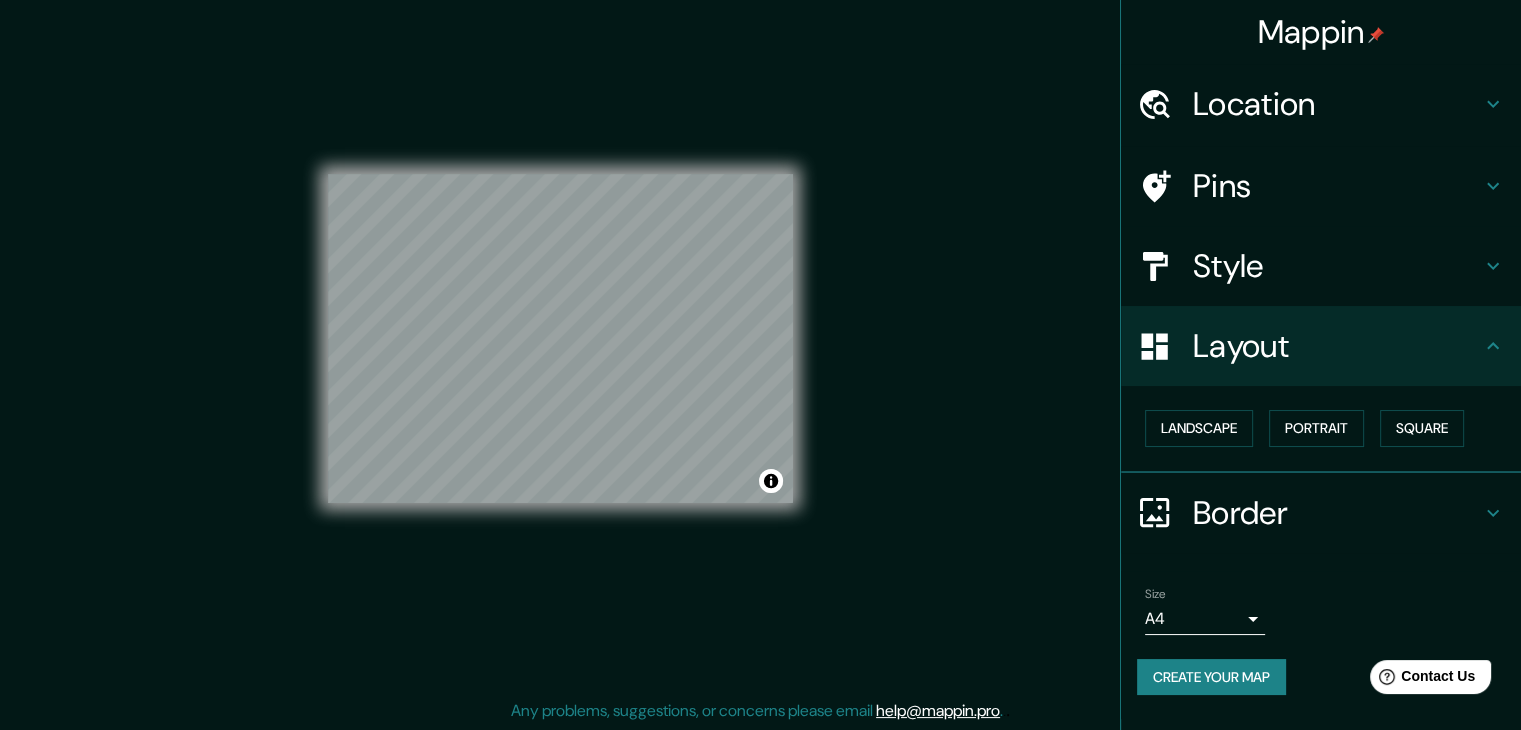 scroll, scrollTop: 23, scrollLeft: 0, axis: vertical 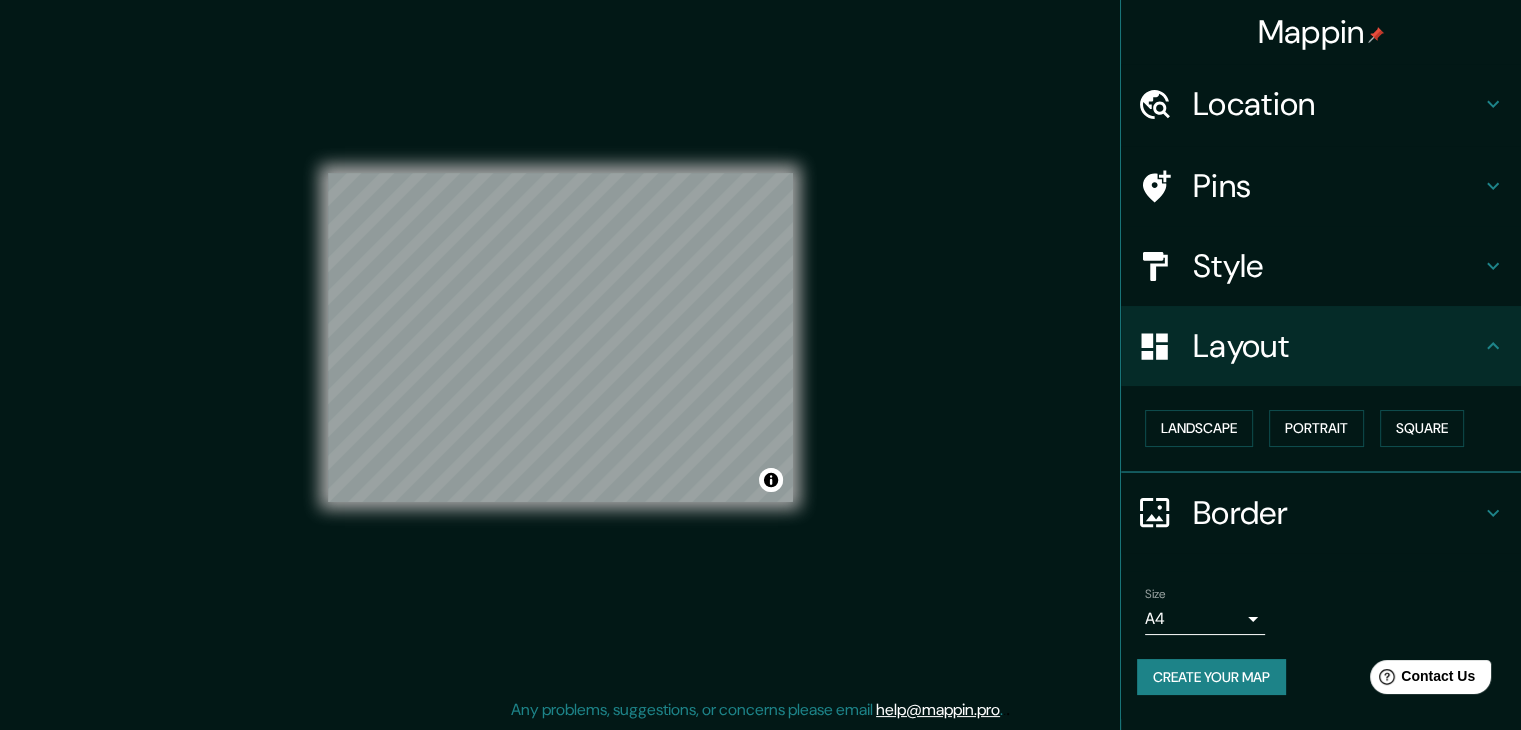 click on "Create your map" at bounding box center [1211, 677] 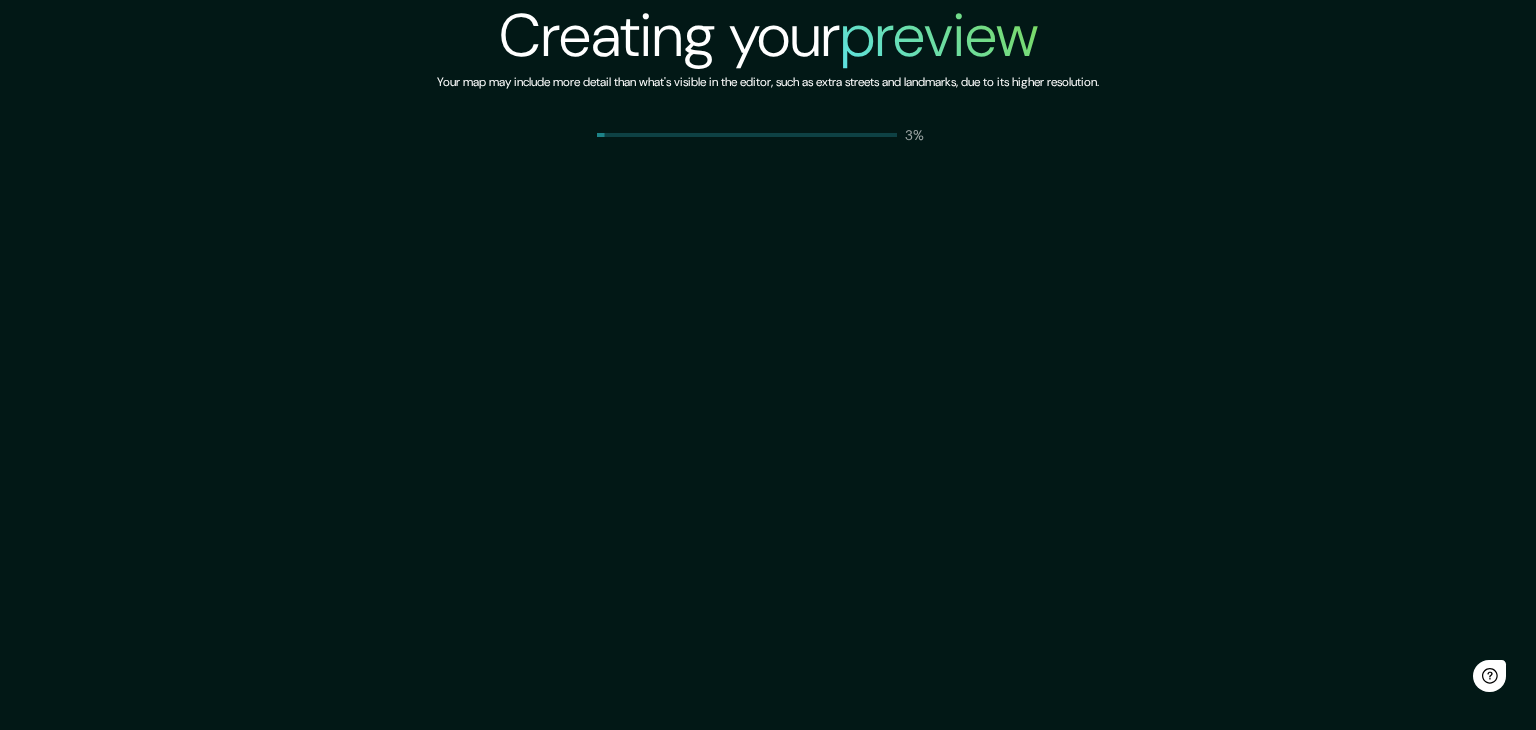 scroll, scrollTop: 0, scrollLeft: 0, axis: both 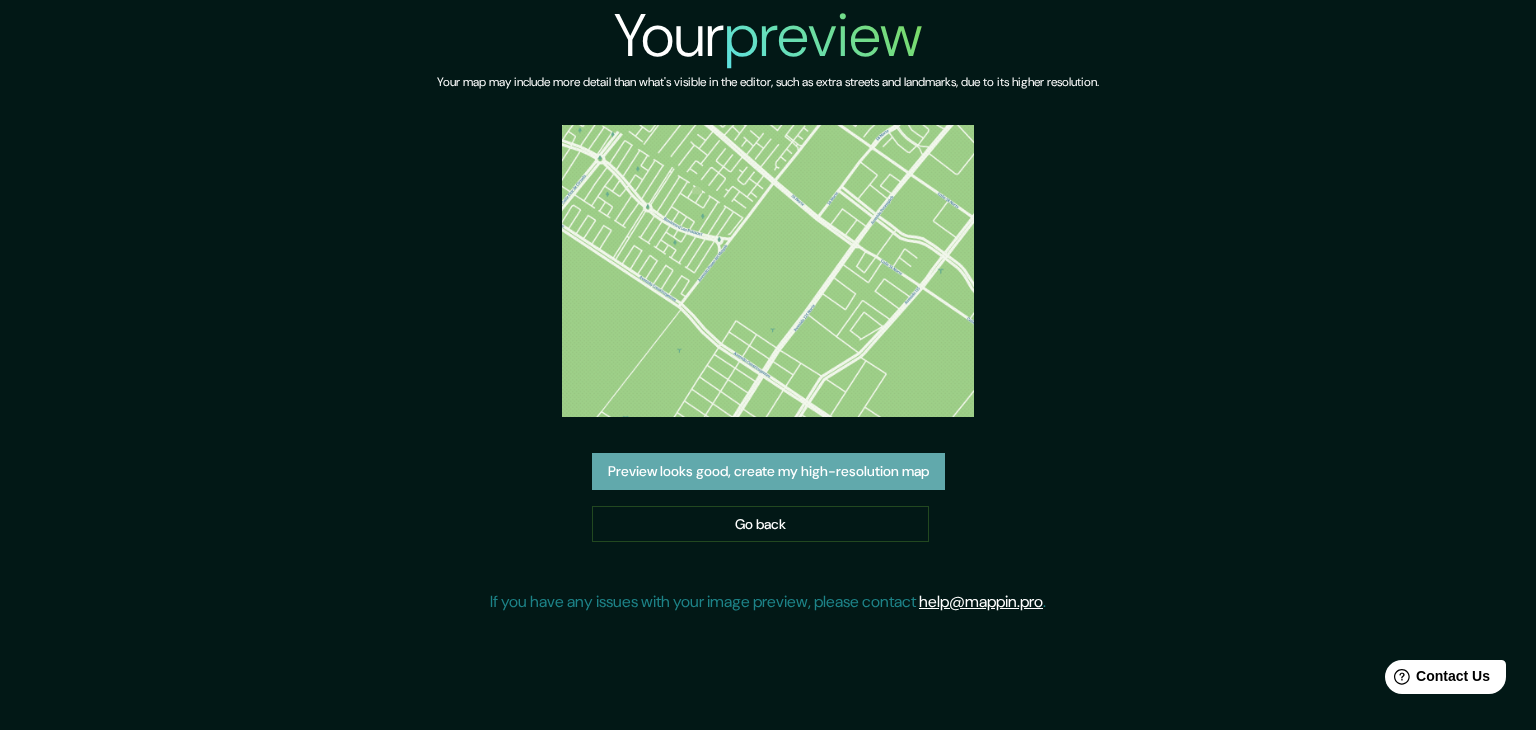 click on "Preview looks good, create my high-resolution map" at bounding box center (768, 471) 